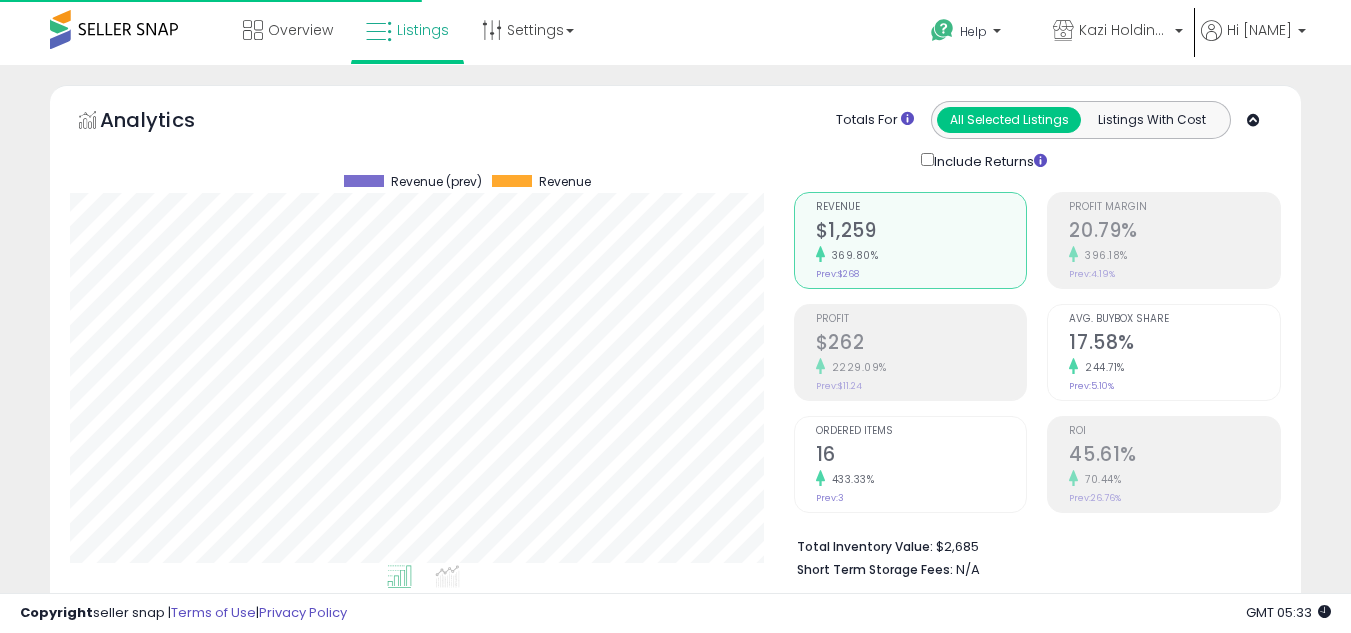 select on "**********" 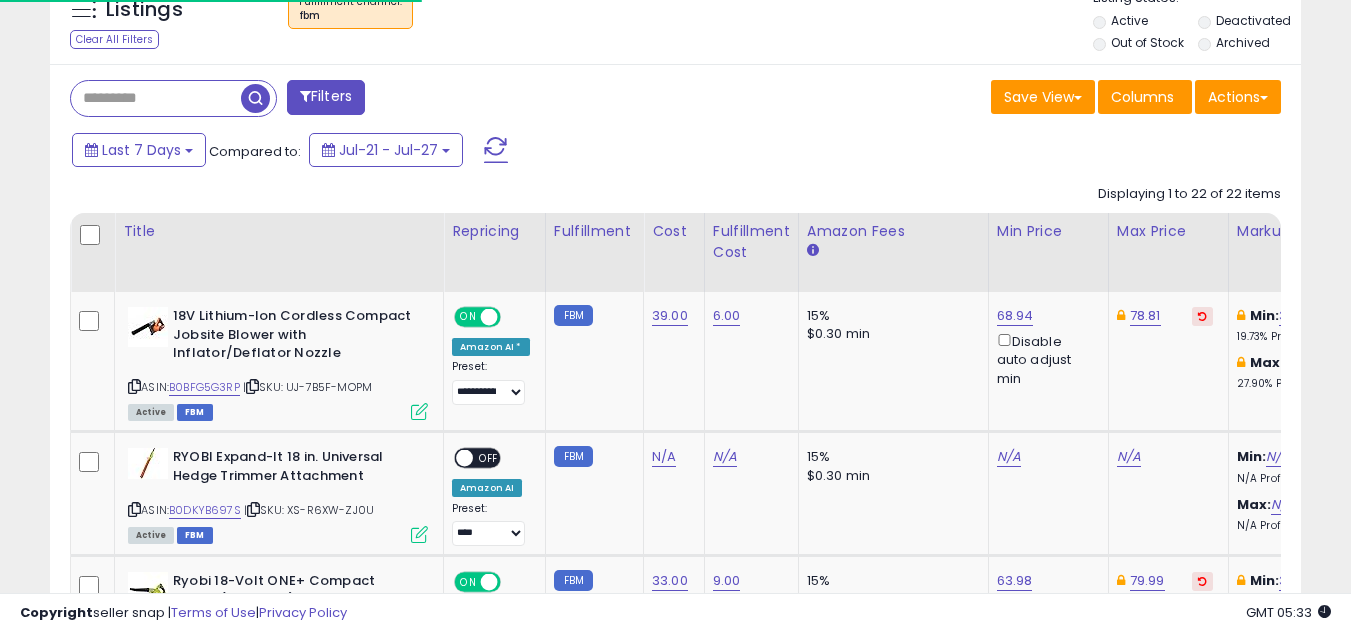 scroll, scrollTop: 999590, scrollLeft: 999276, axis: both 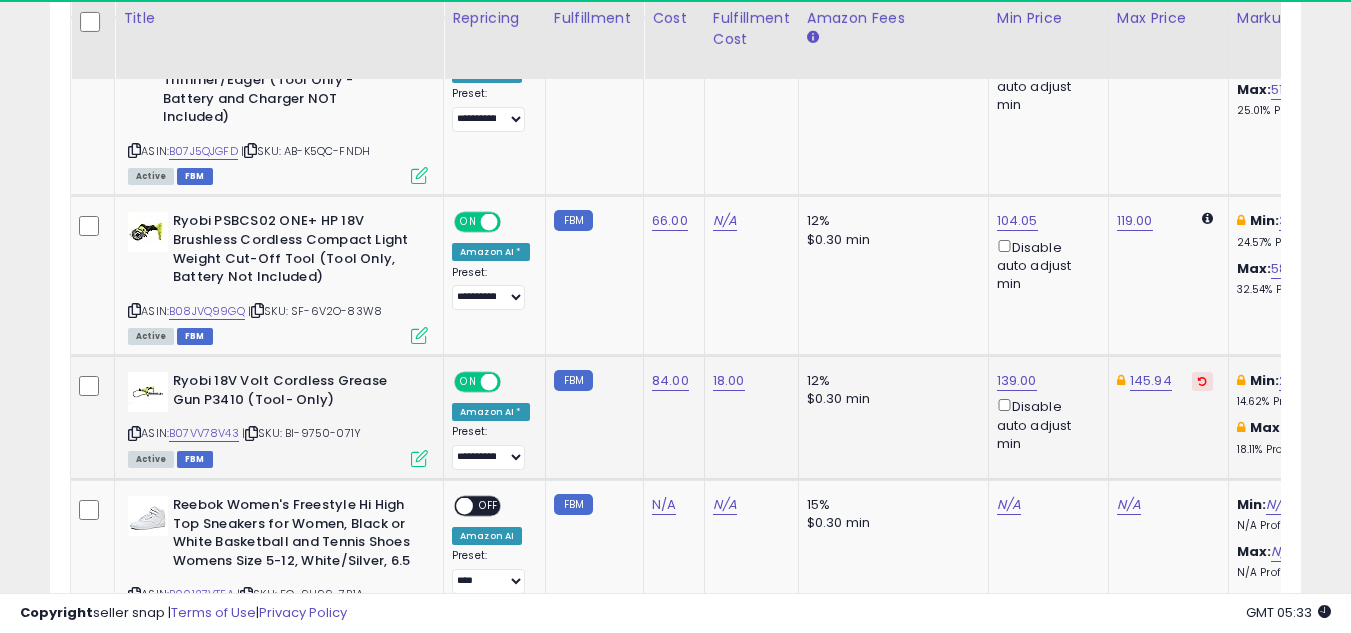 click at bounding box center [134, 433] 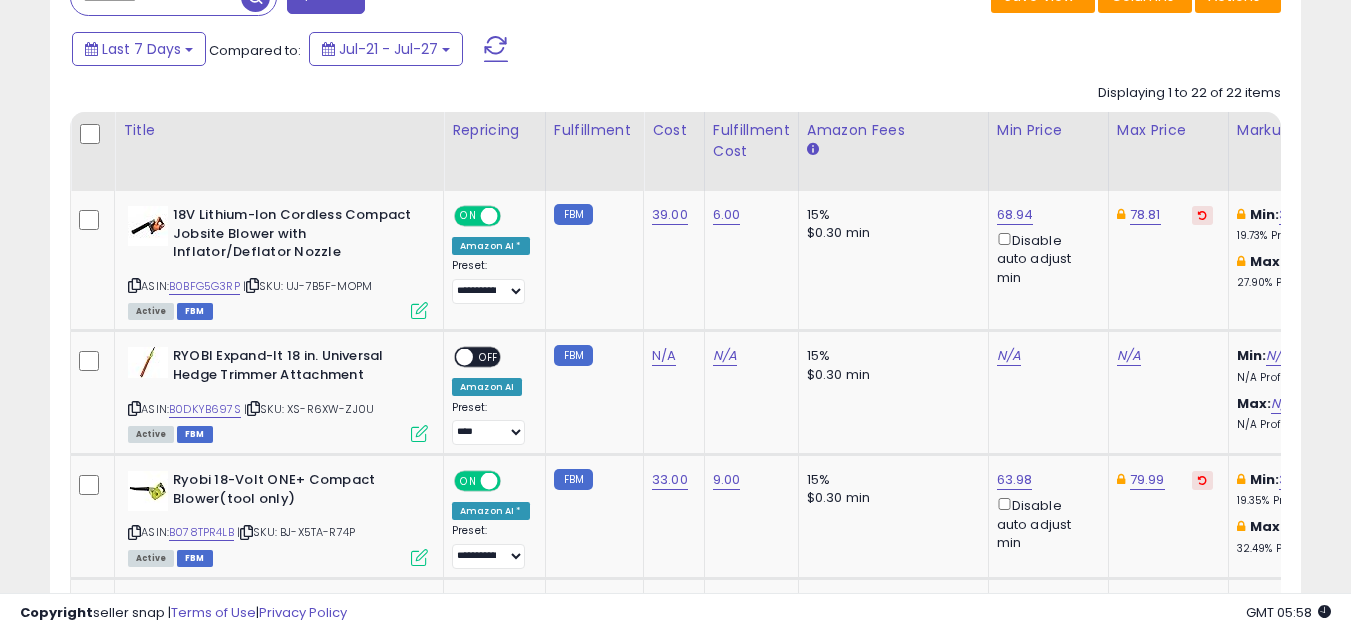 scroll, scrollTop: 838, scrollLeft: 0, axis: vertical 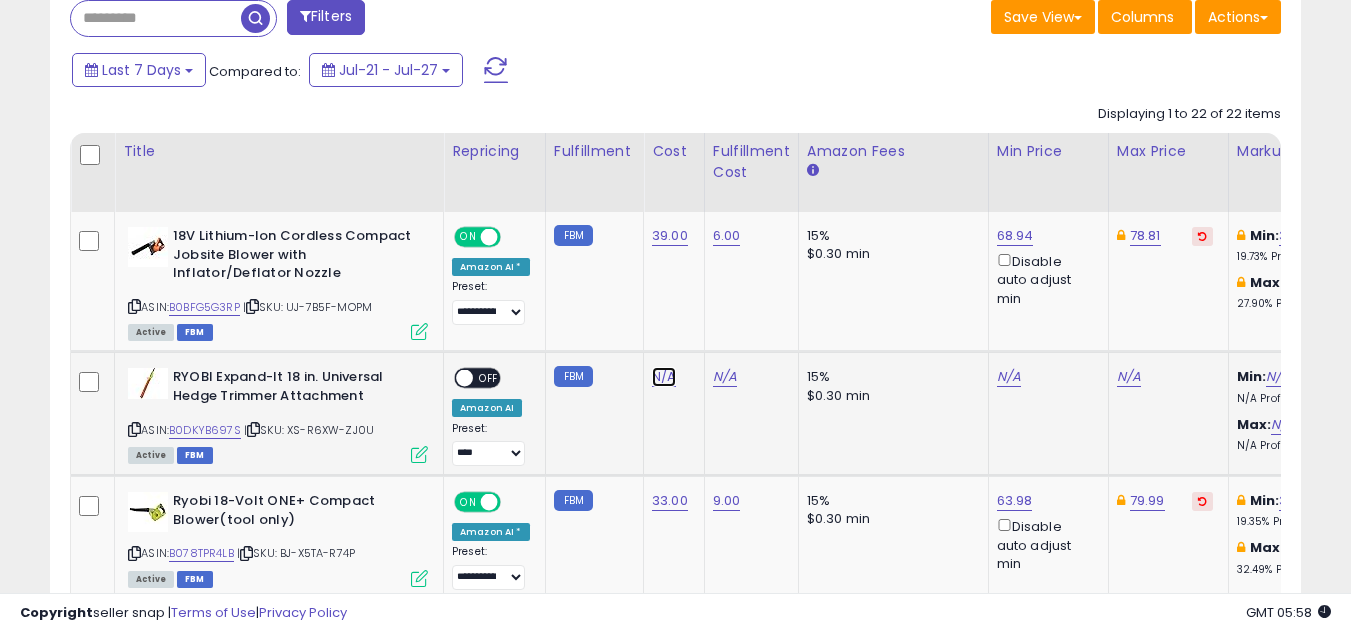 click on "N/A" at bounding box center [664, 377] 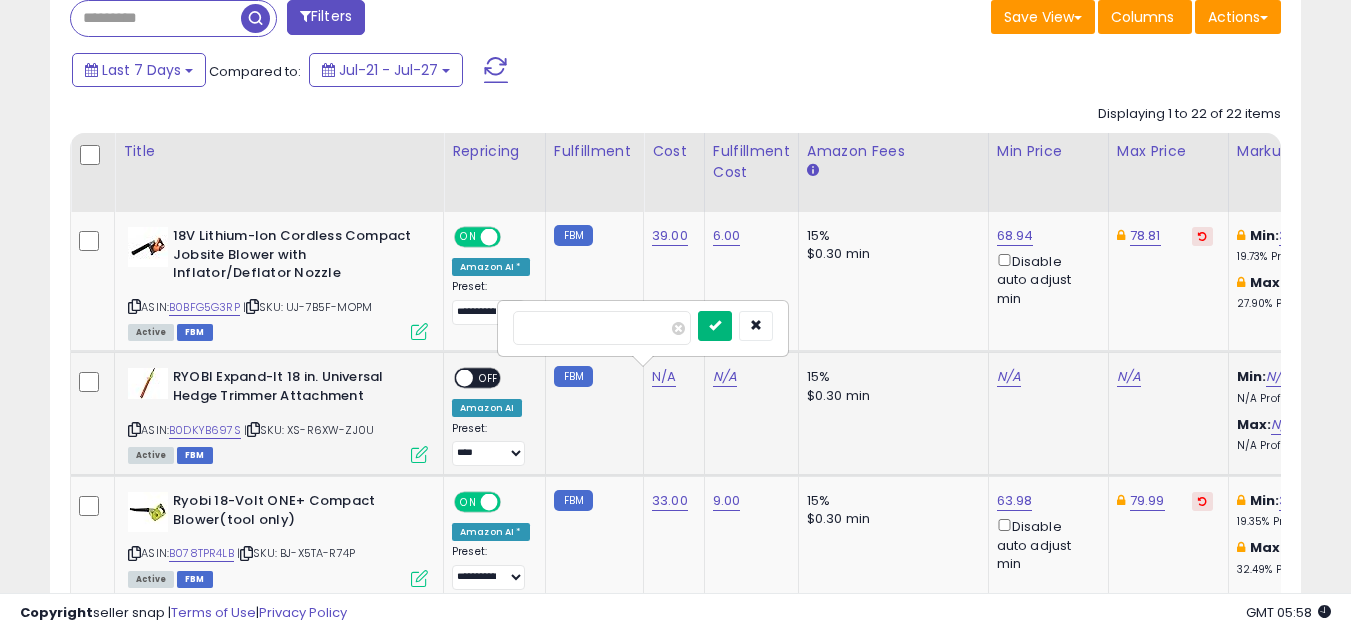 type on "**" 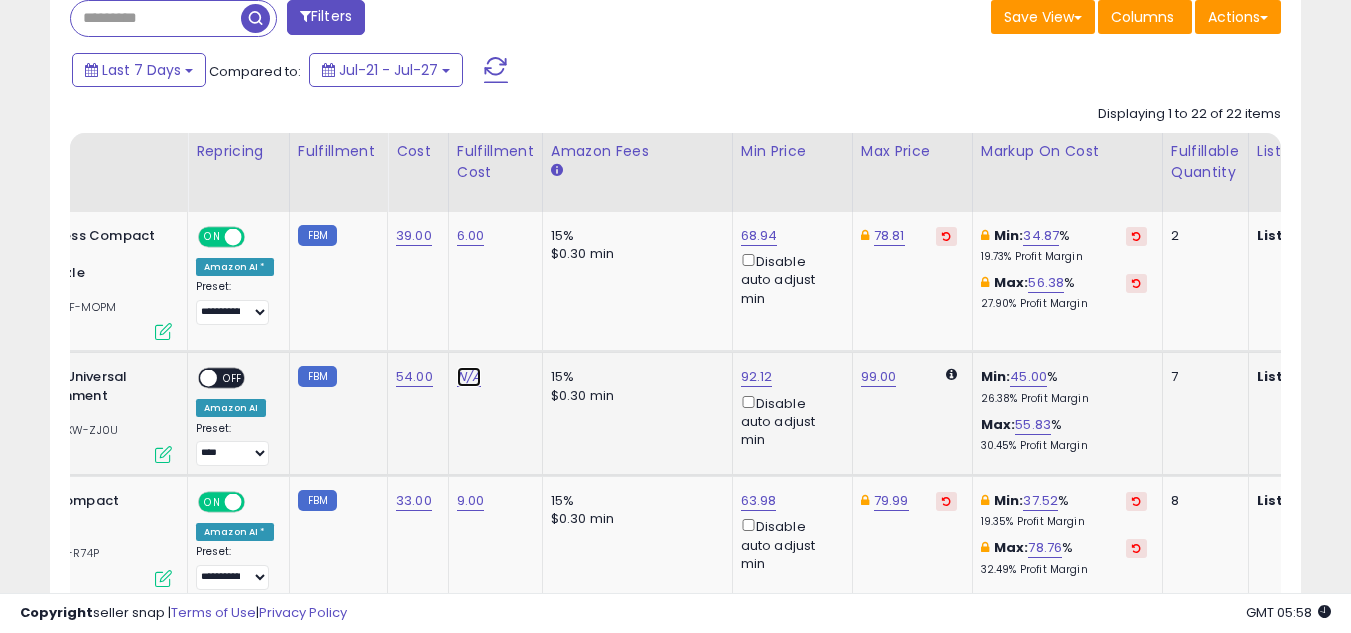 click on "N/A" at bounding box center [469, 377] 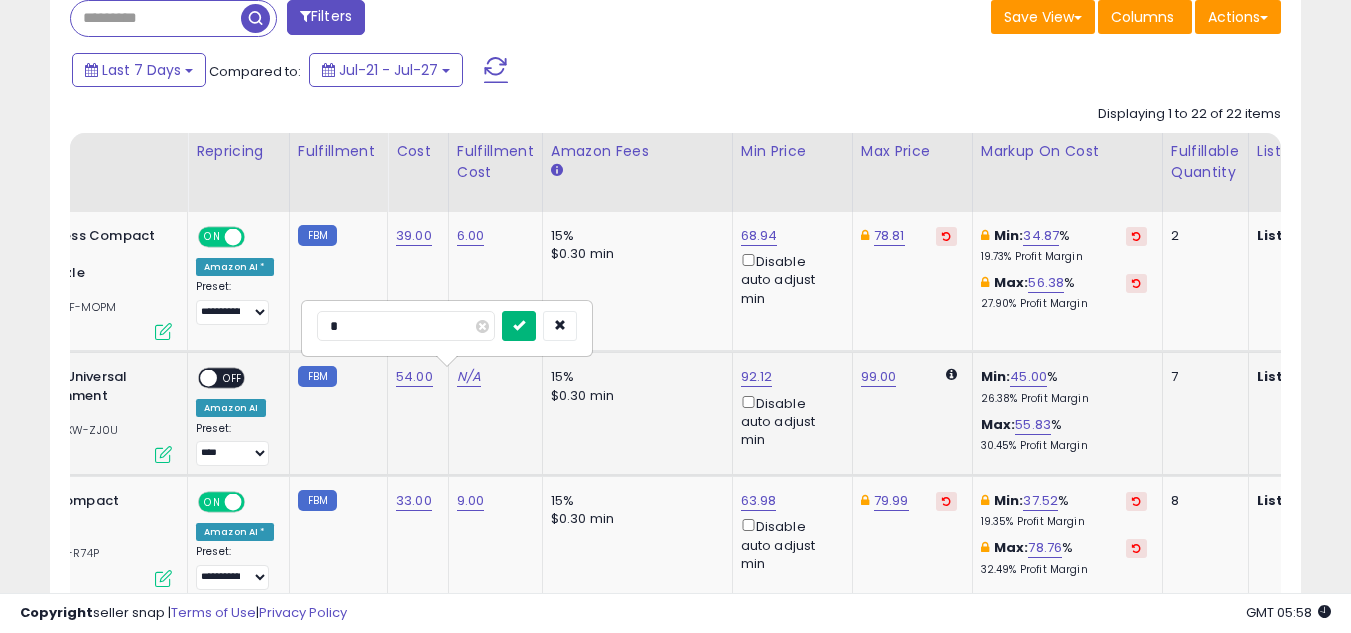 type on "*" 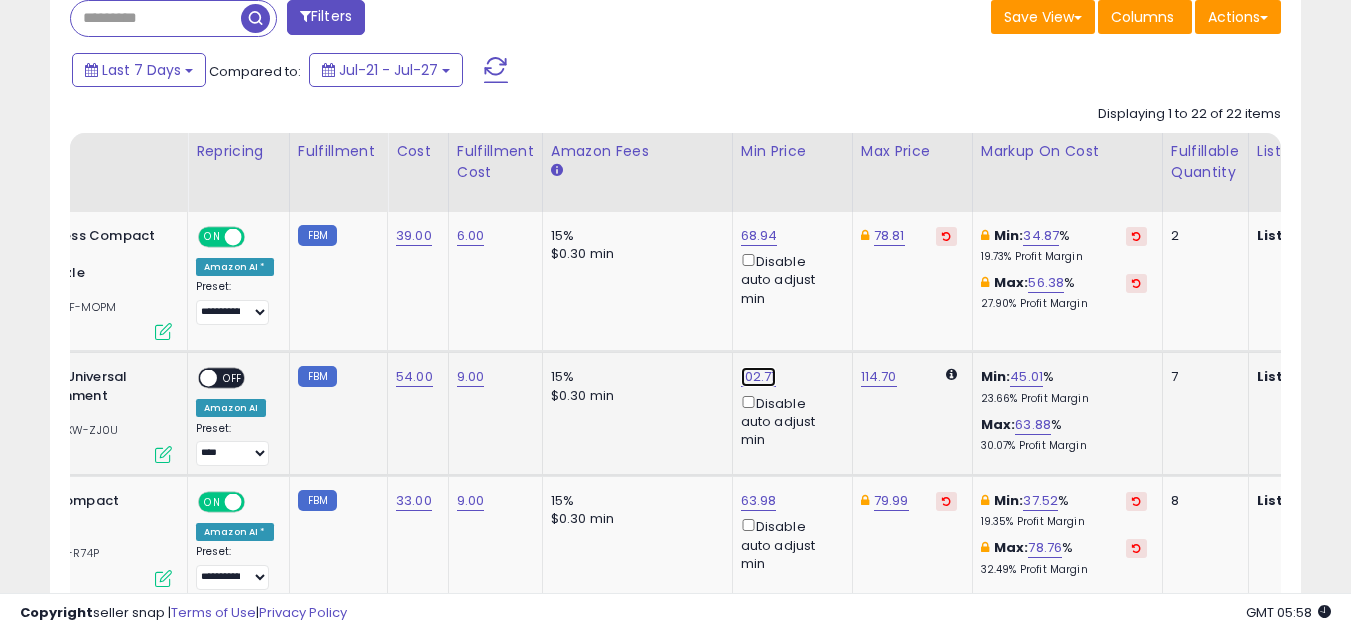 click on "102.71" at bounding box center [759, 236] 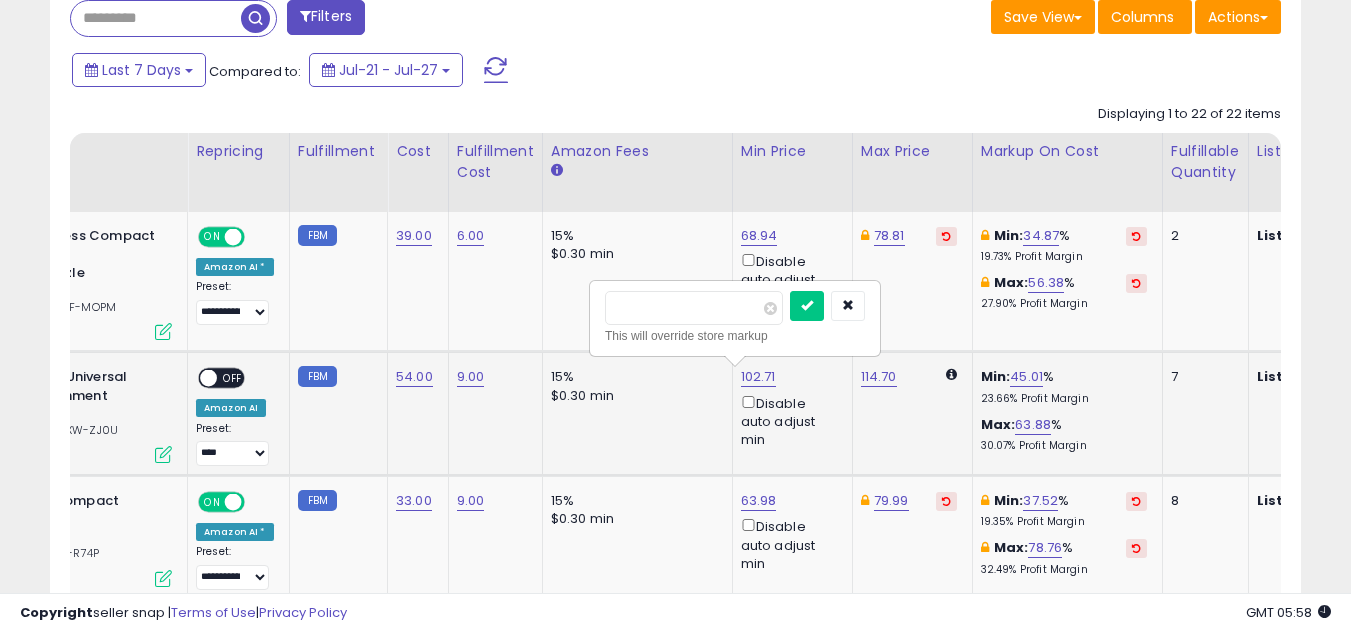 type on "*" 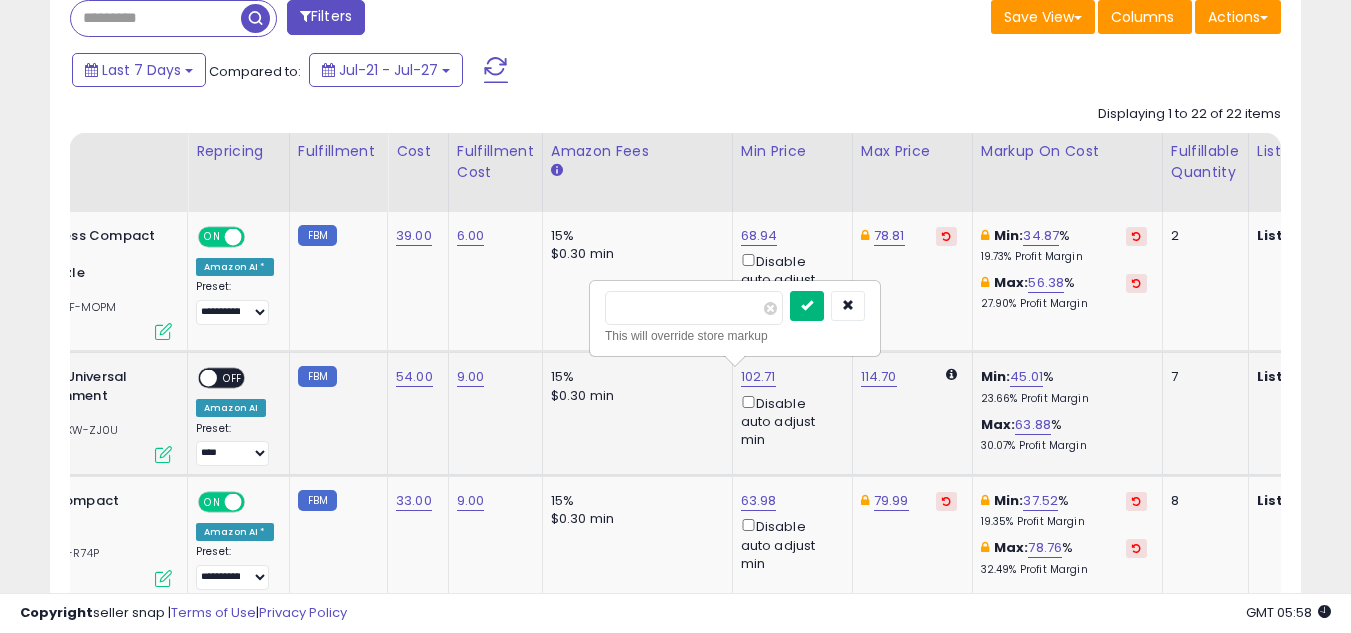 type on "**" 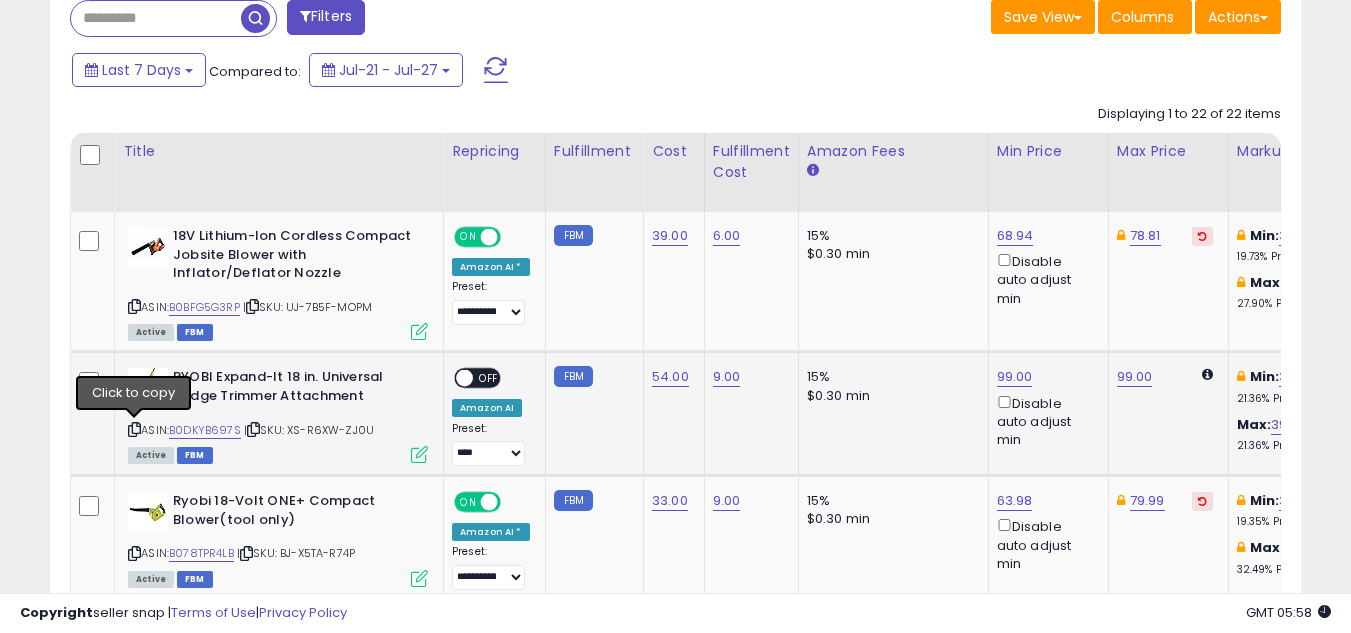 click at bounding box center [134, 429] 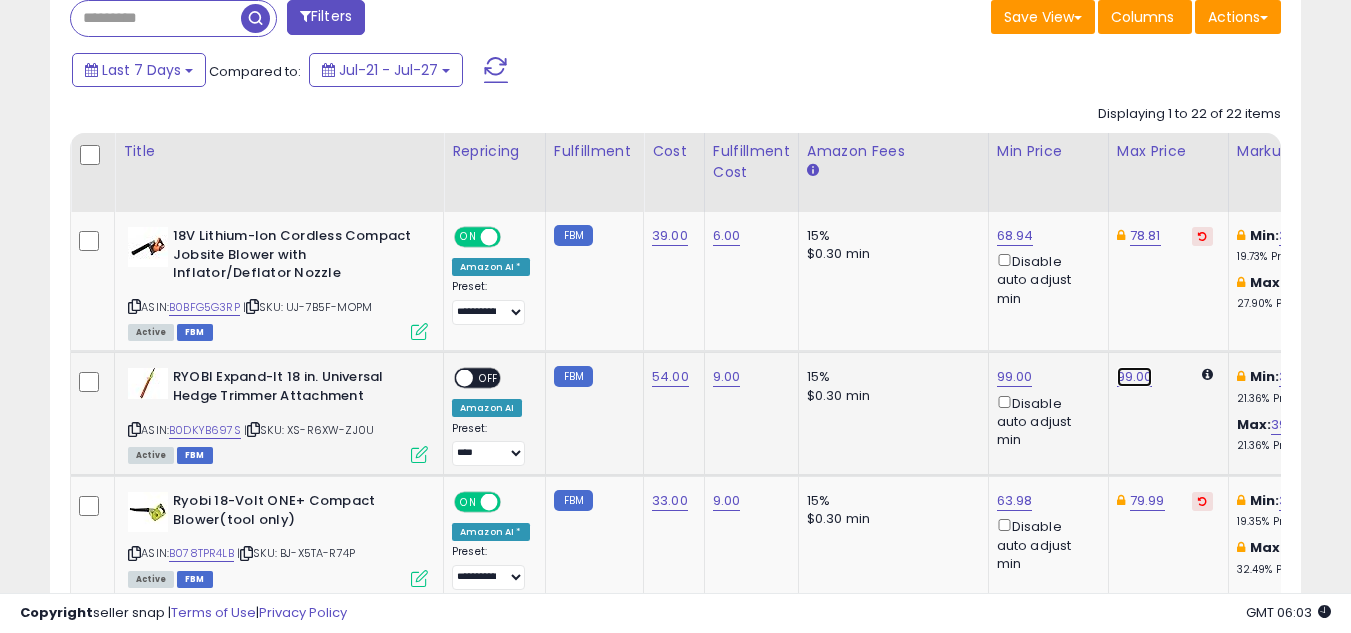 click on "99.00" at bounding box center (1135, 377) 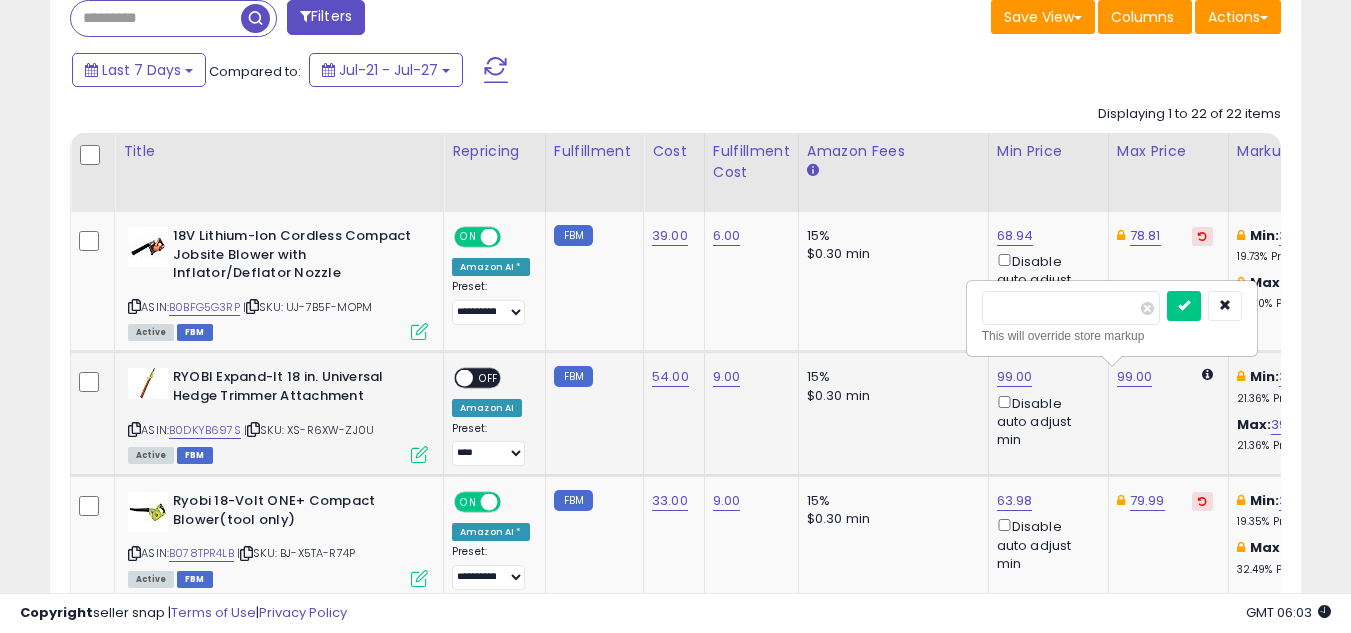 scroll, scrollTop: 0, scrollLeft: 41, axis: horizontal 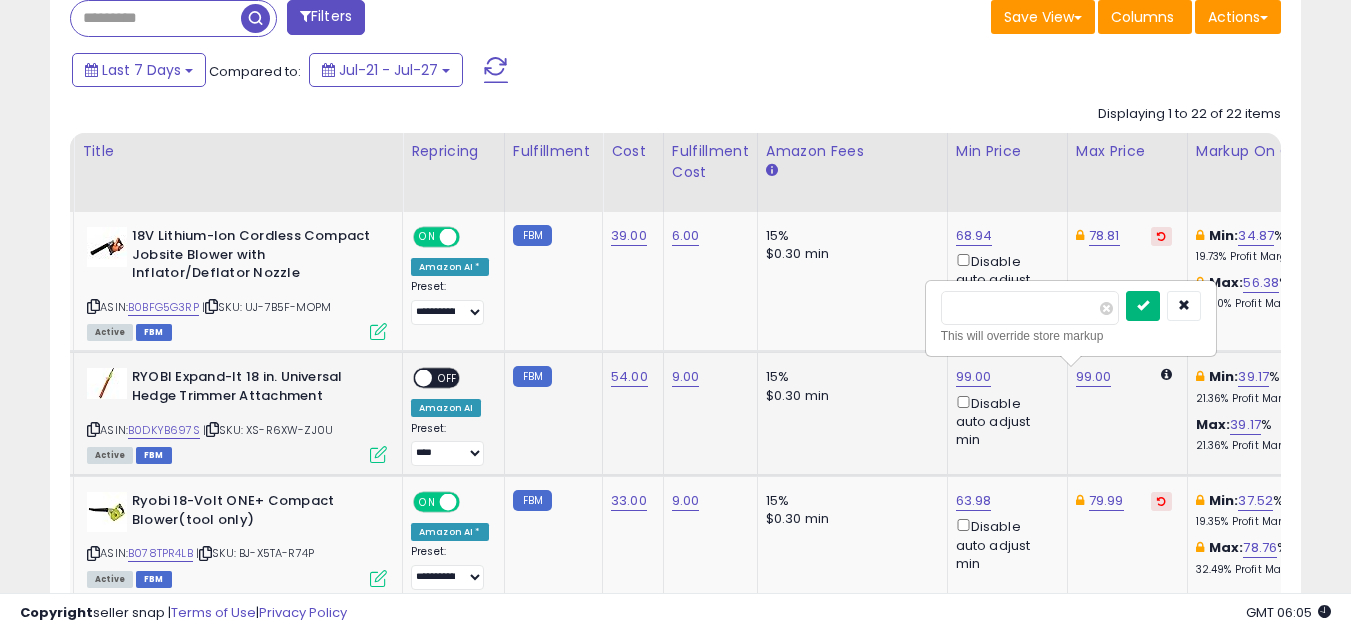 click at bounding box center [1143, 305] 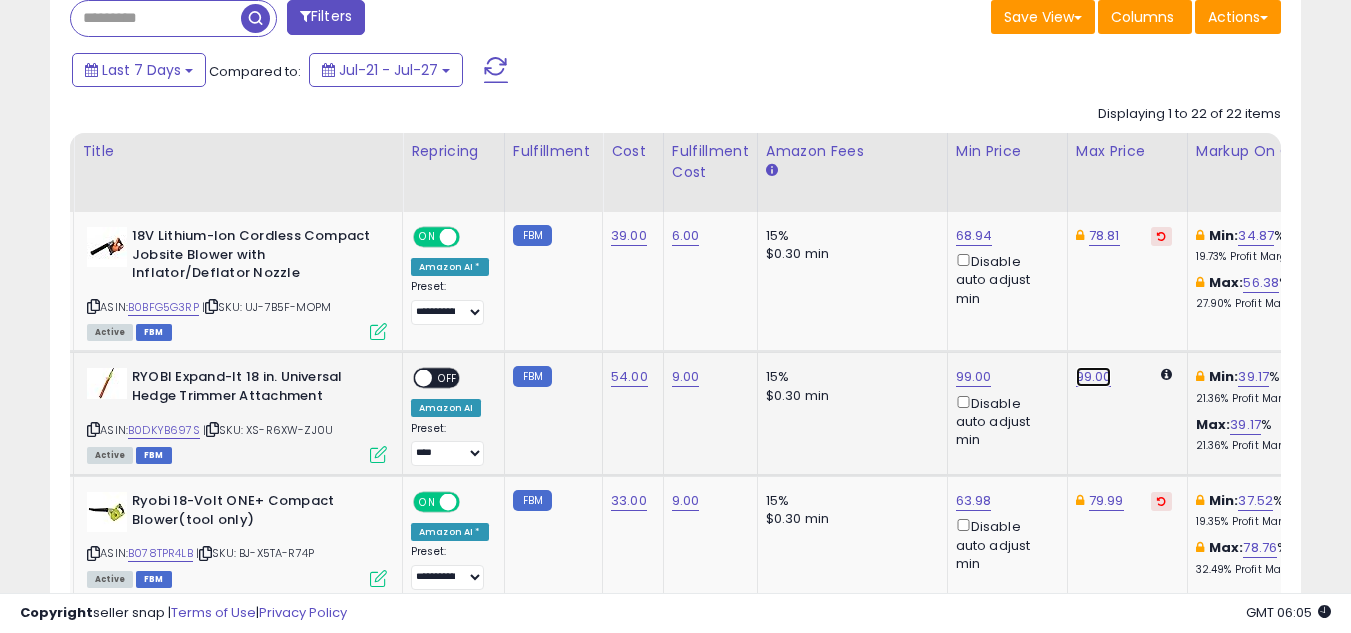 click on "99.00" at bounding box center (1094, 377) 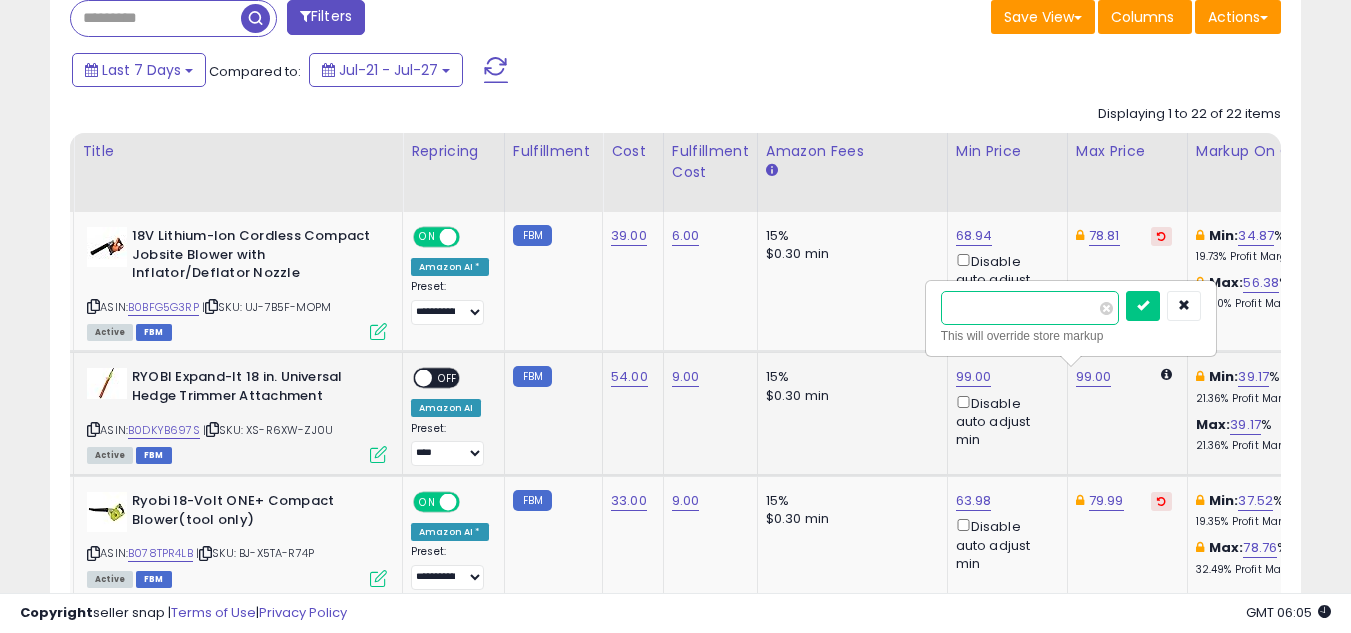 type on "*" 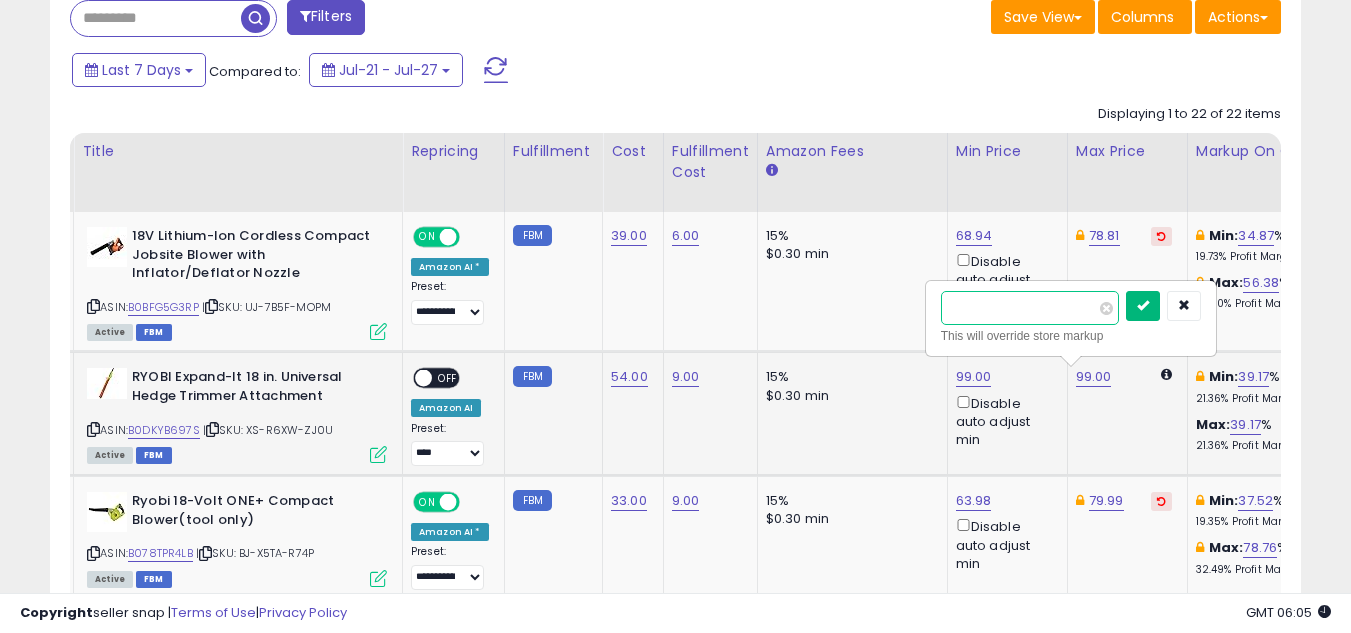 type on "******" 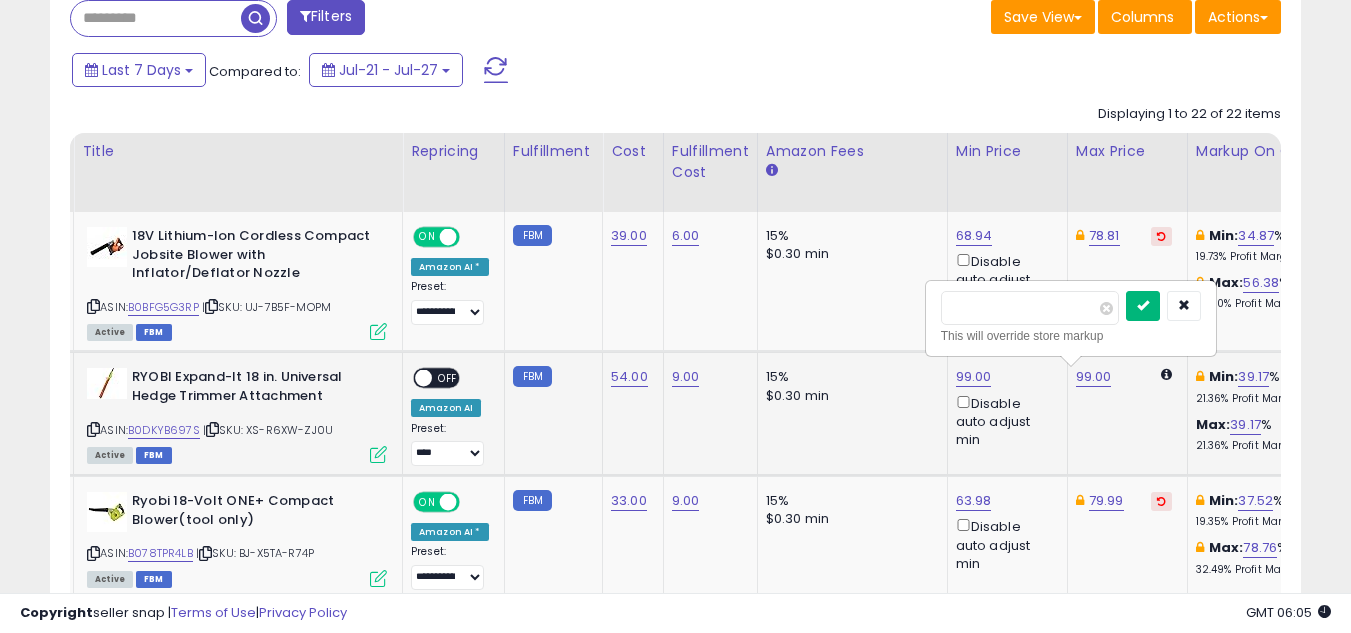 click at bounding box center [1143, 305] 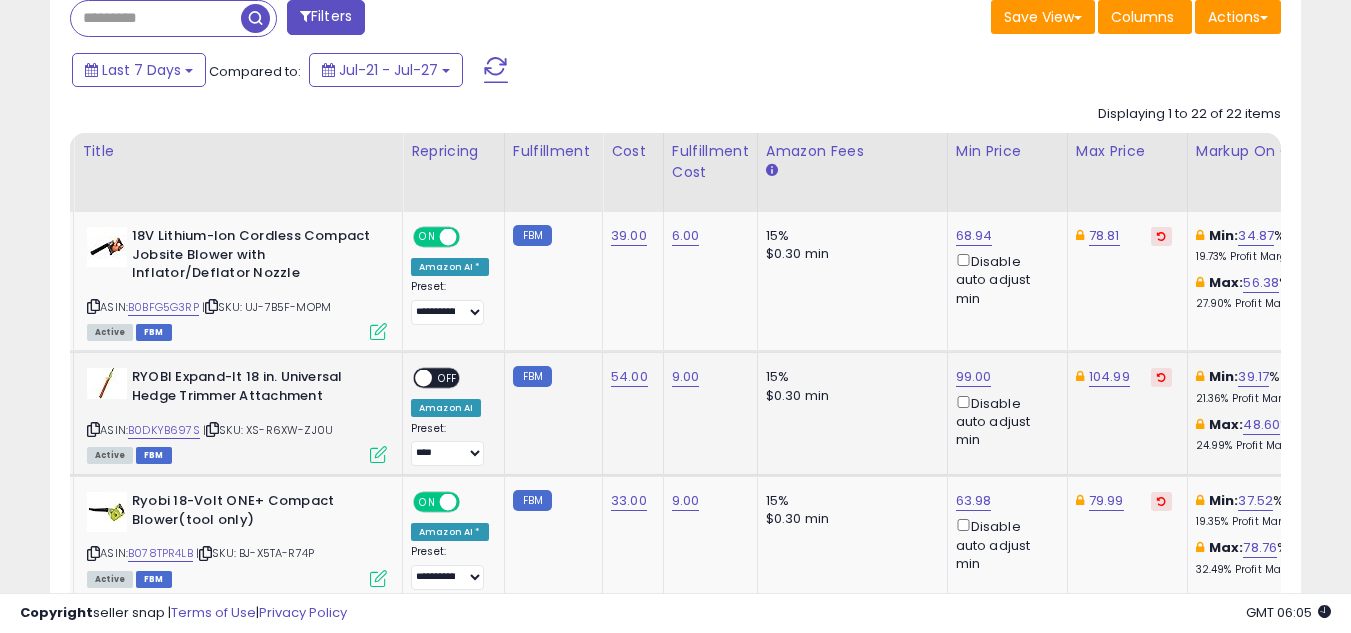 scroll, scrollTop: 0, scrollLeft: 132, axis: horizontal 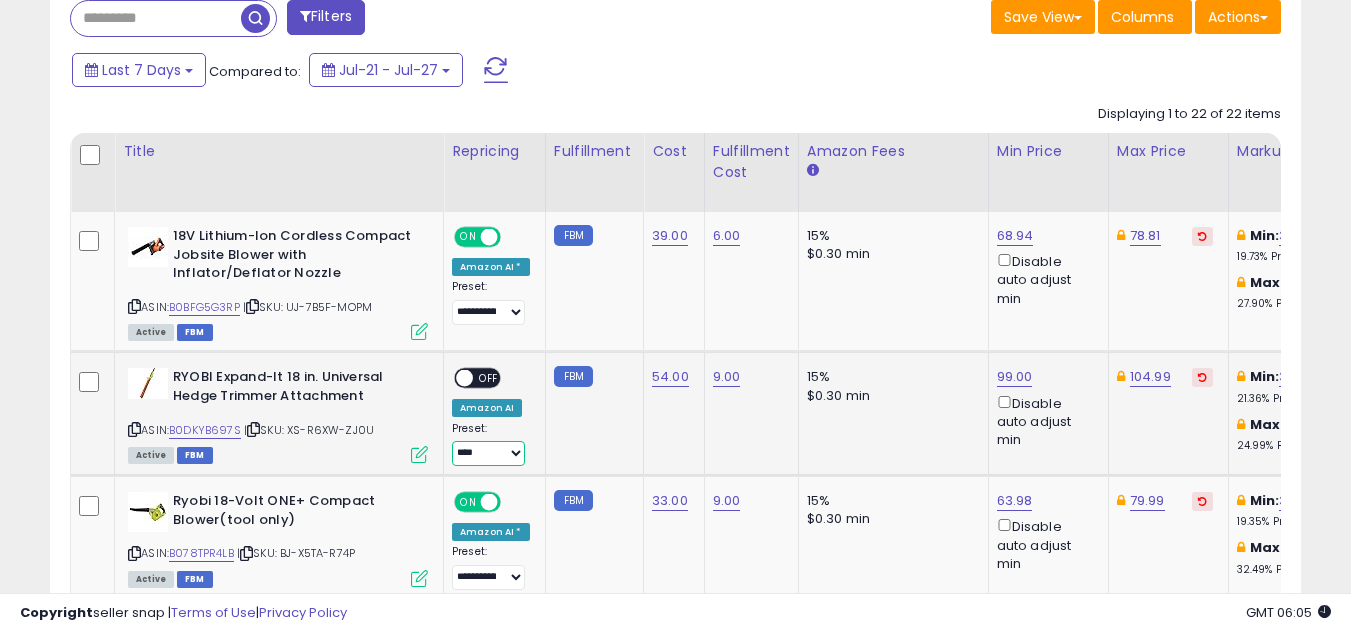 click on "**********" at bounding box center (488, 453) 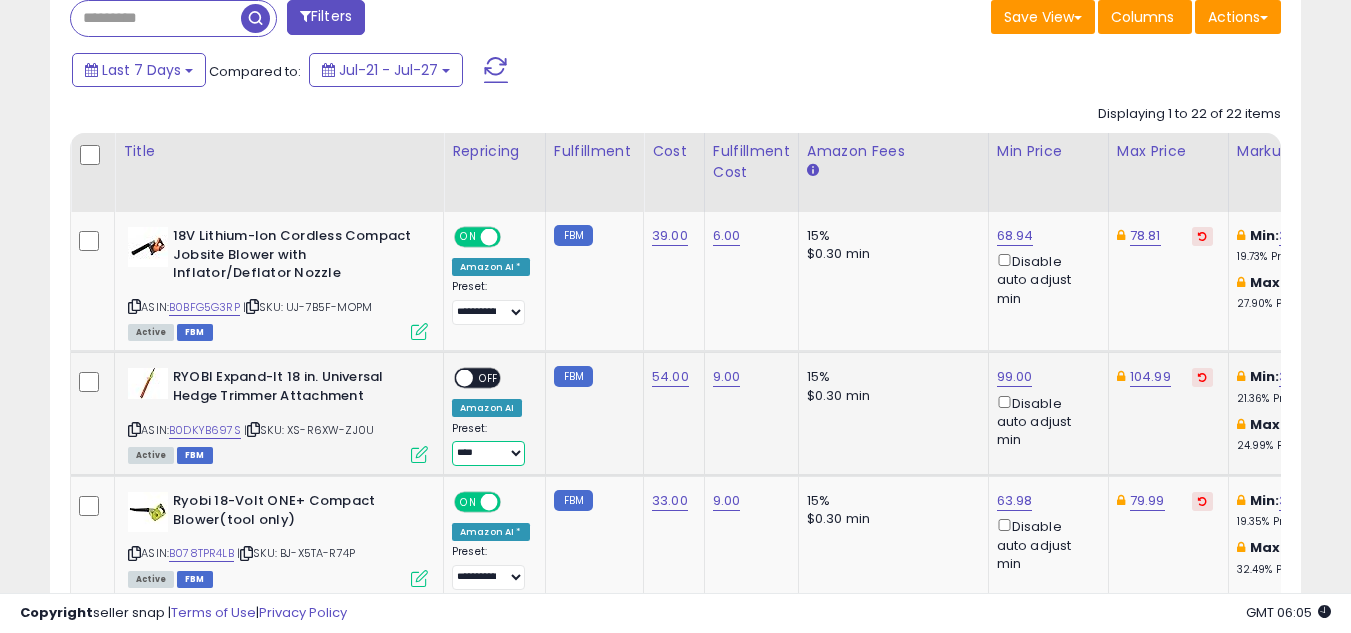 select on "**********" 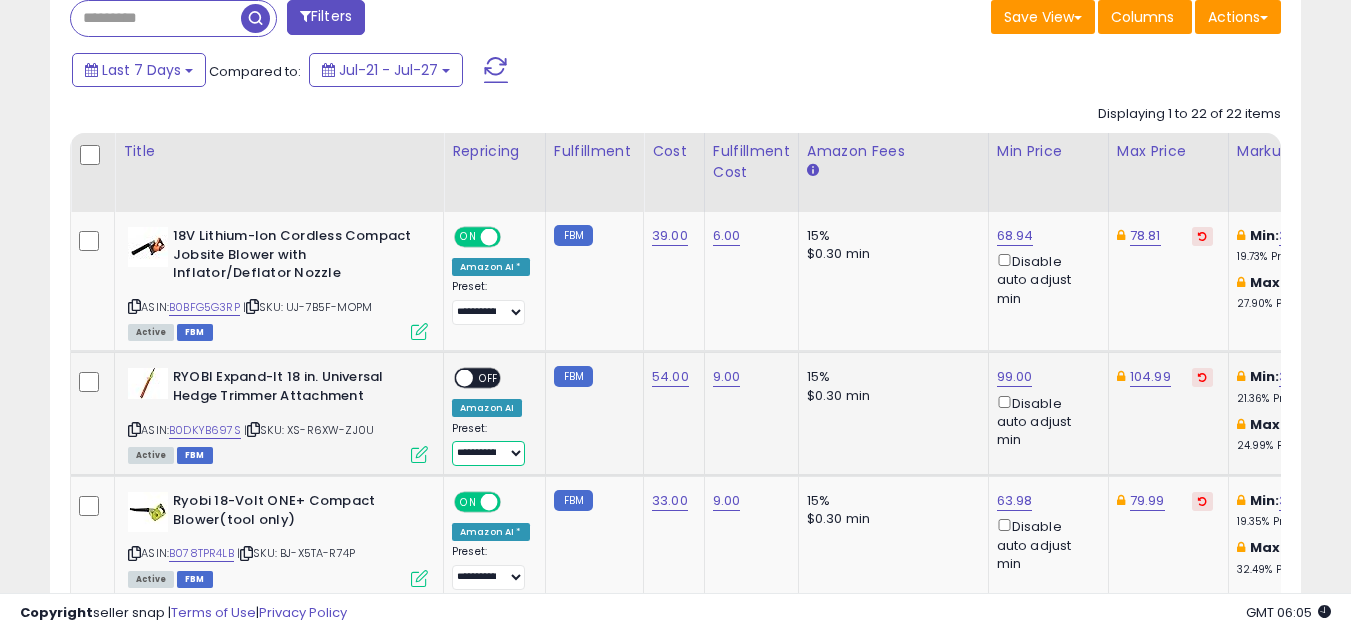 click on "**********" at bounding box center [488, 453] 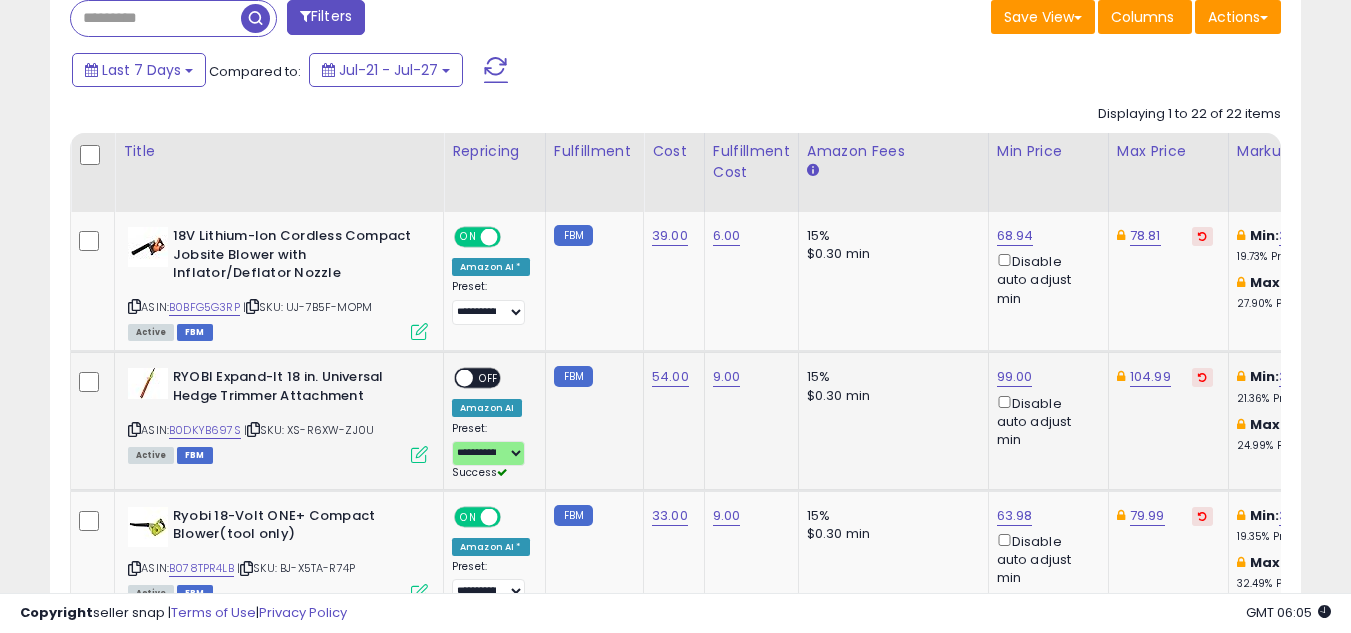 click on "OFF" at bounding box center (489, 378) 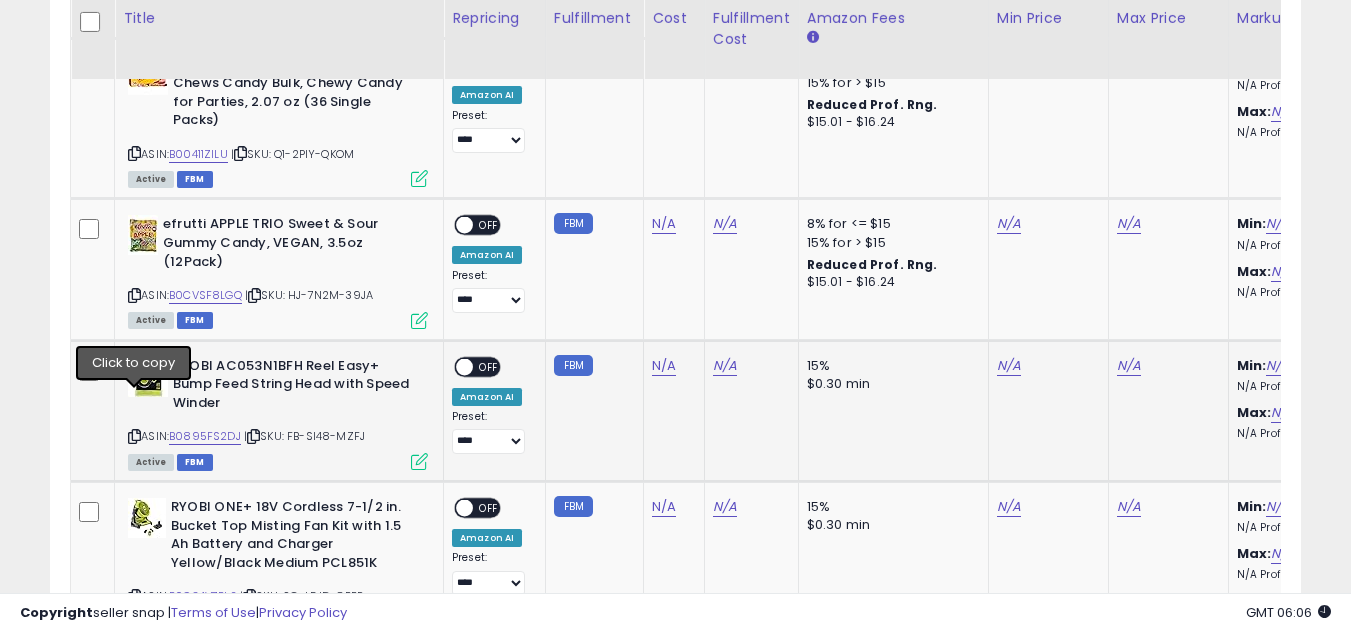 click at bounding box center [134, 436] 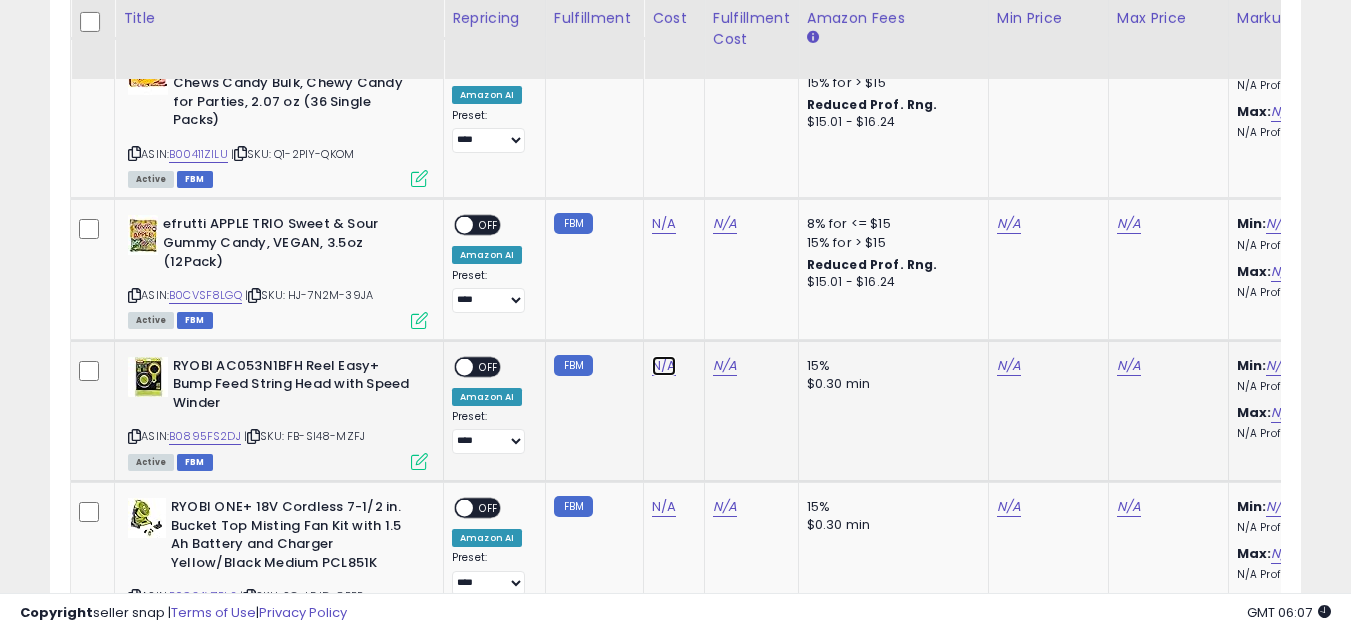click on "N/A" at bounding box center [664, -1654] 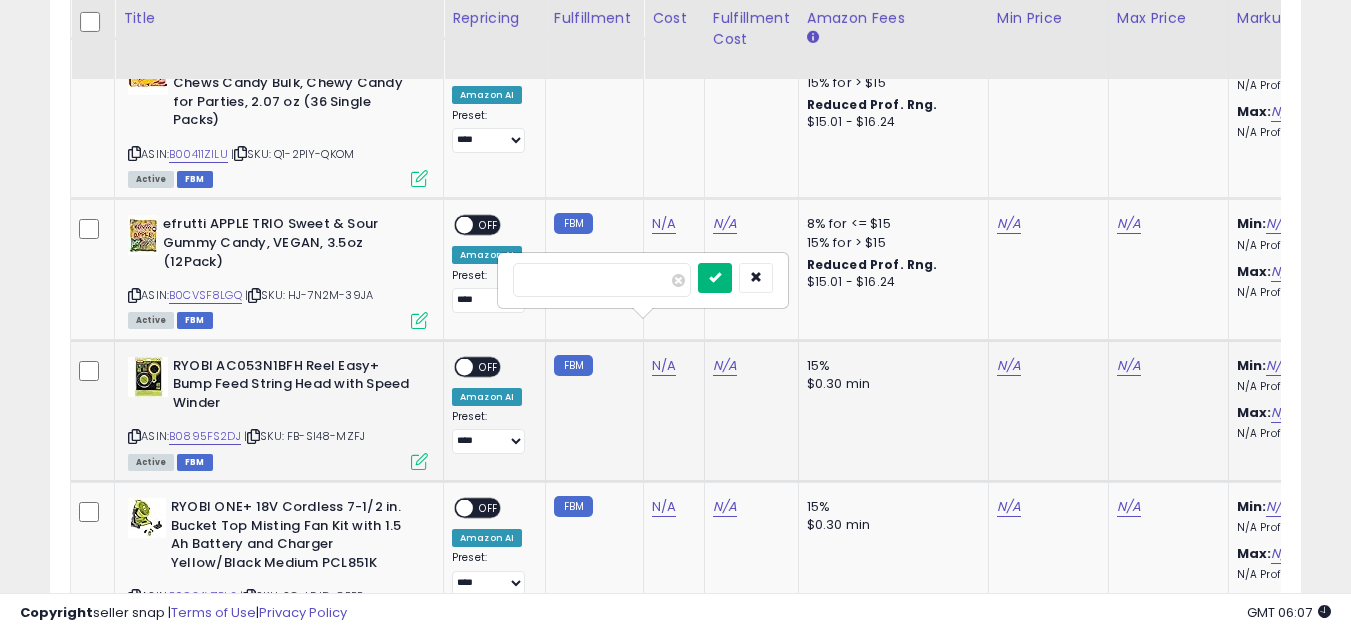type on "**" 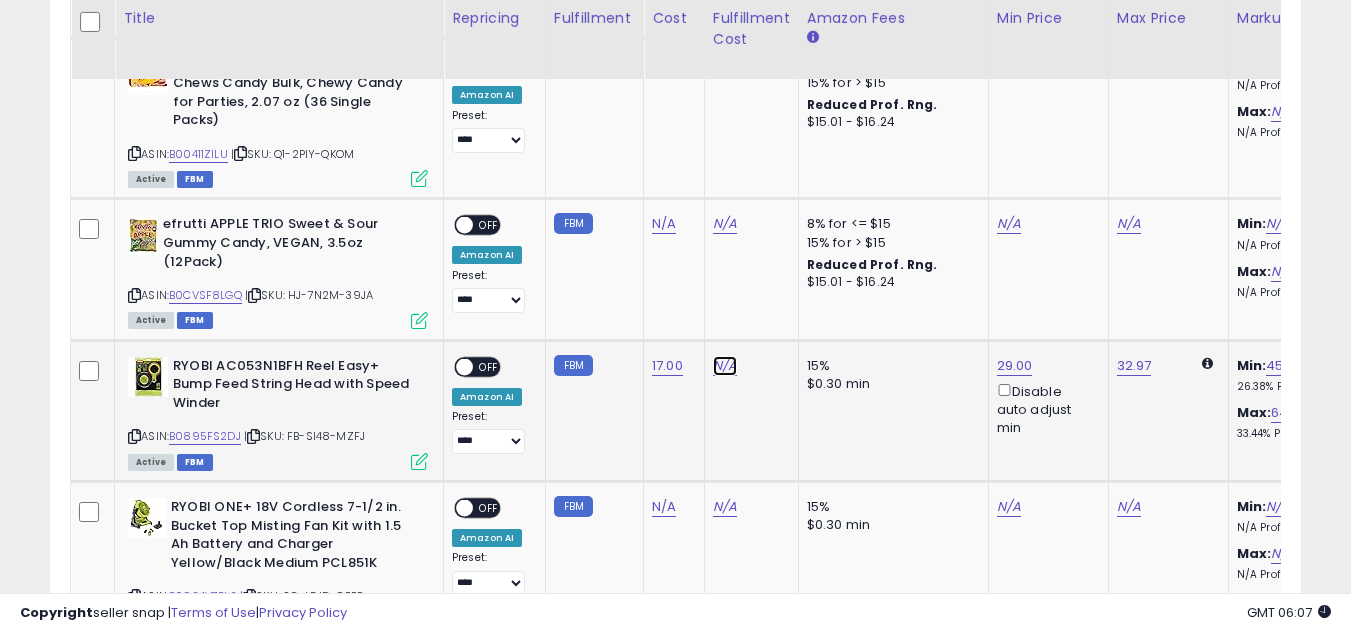 click on "N/A" at bounding box center [725, -1654] 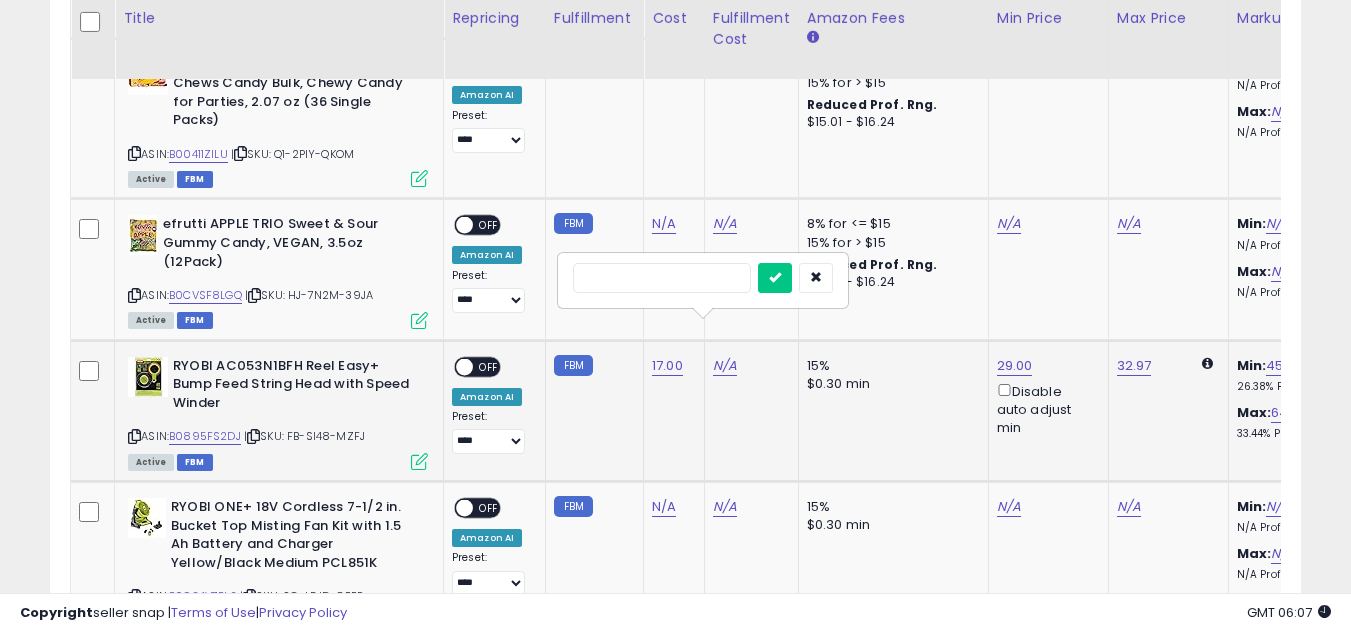 type on "*" 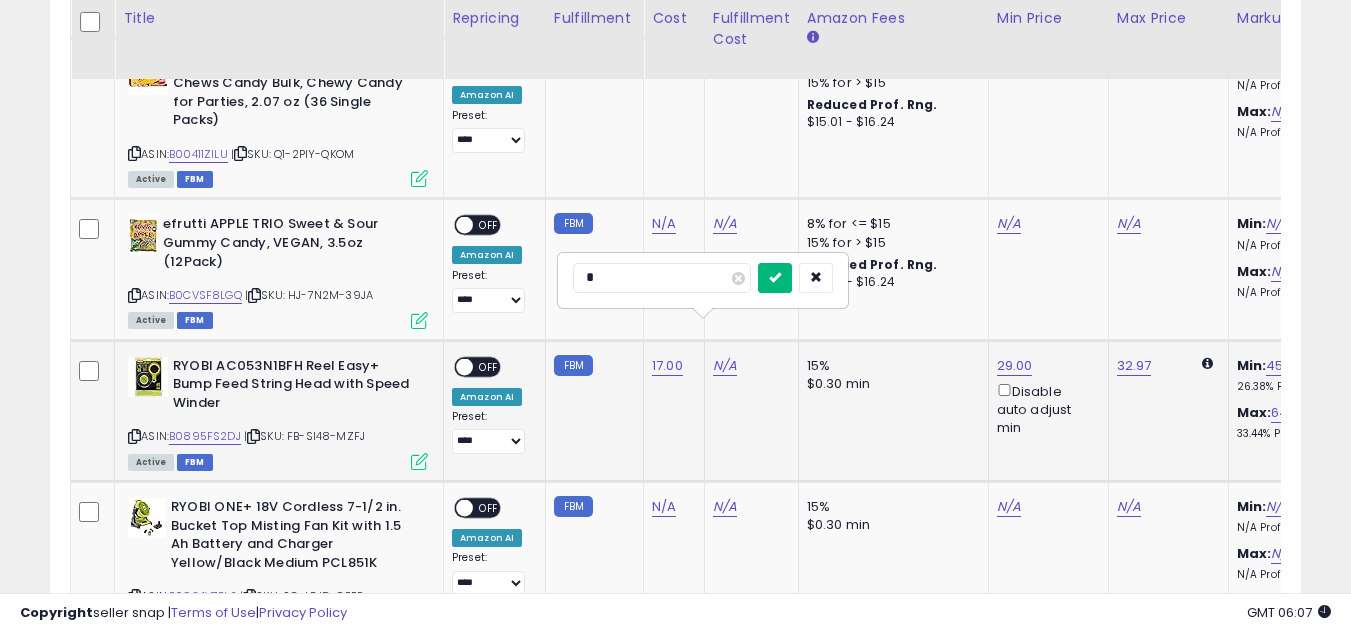 type on "*" 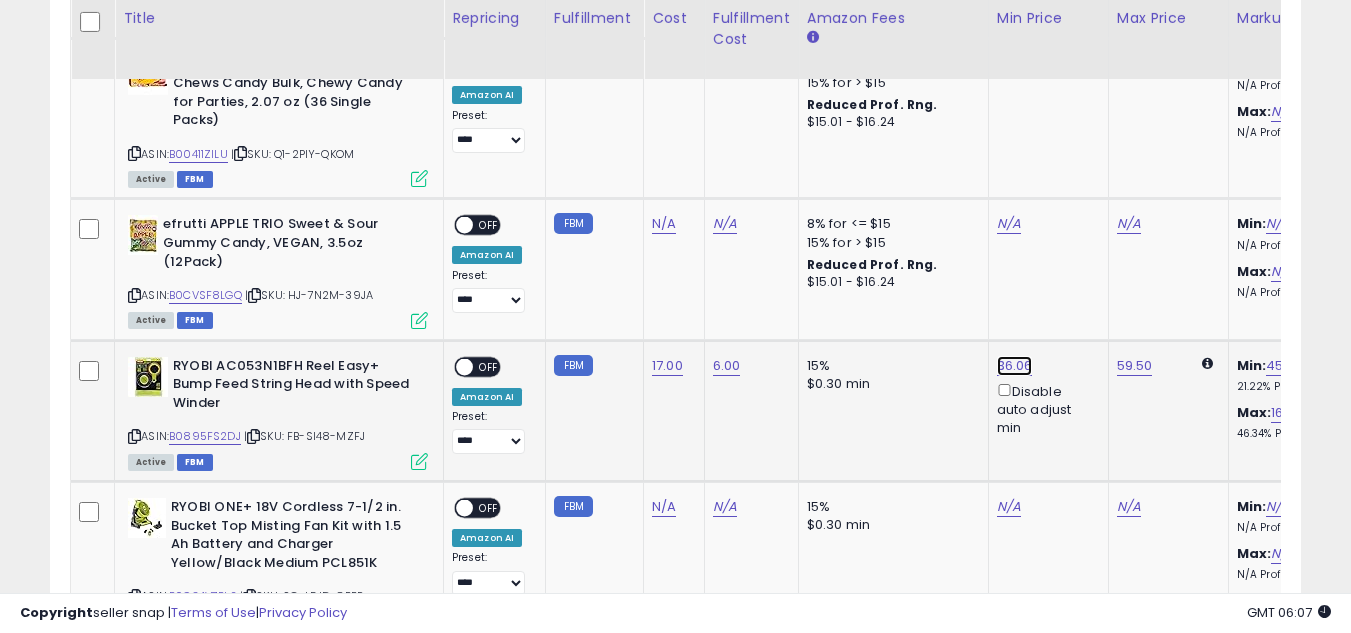 click on "36.06" at bounding box center (1015, -2043) 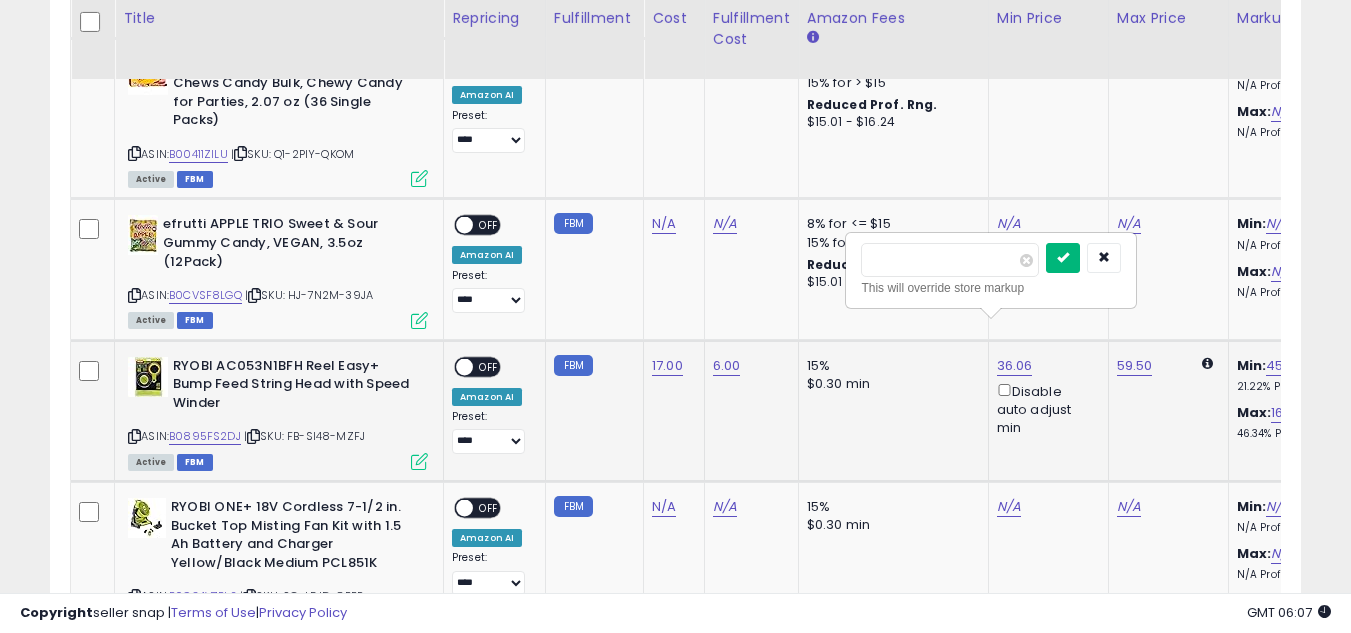 type on "*****" 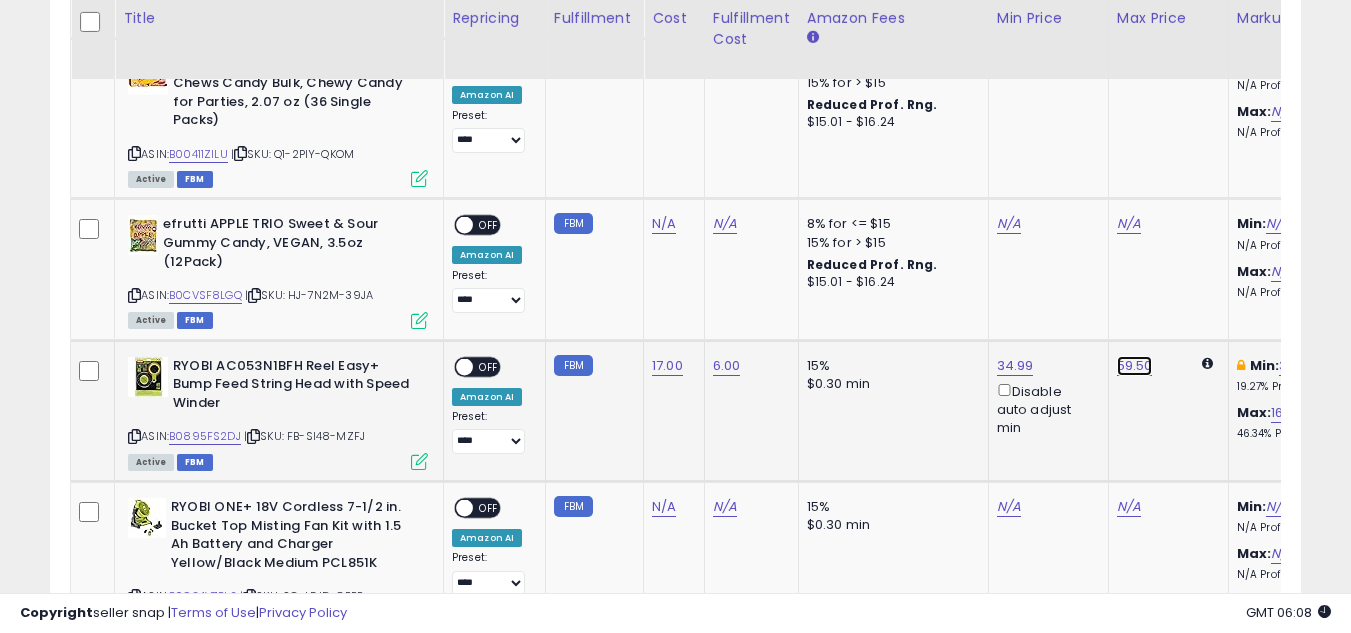 click on "59.50" at bounding box center [1129, -1654] 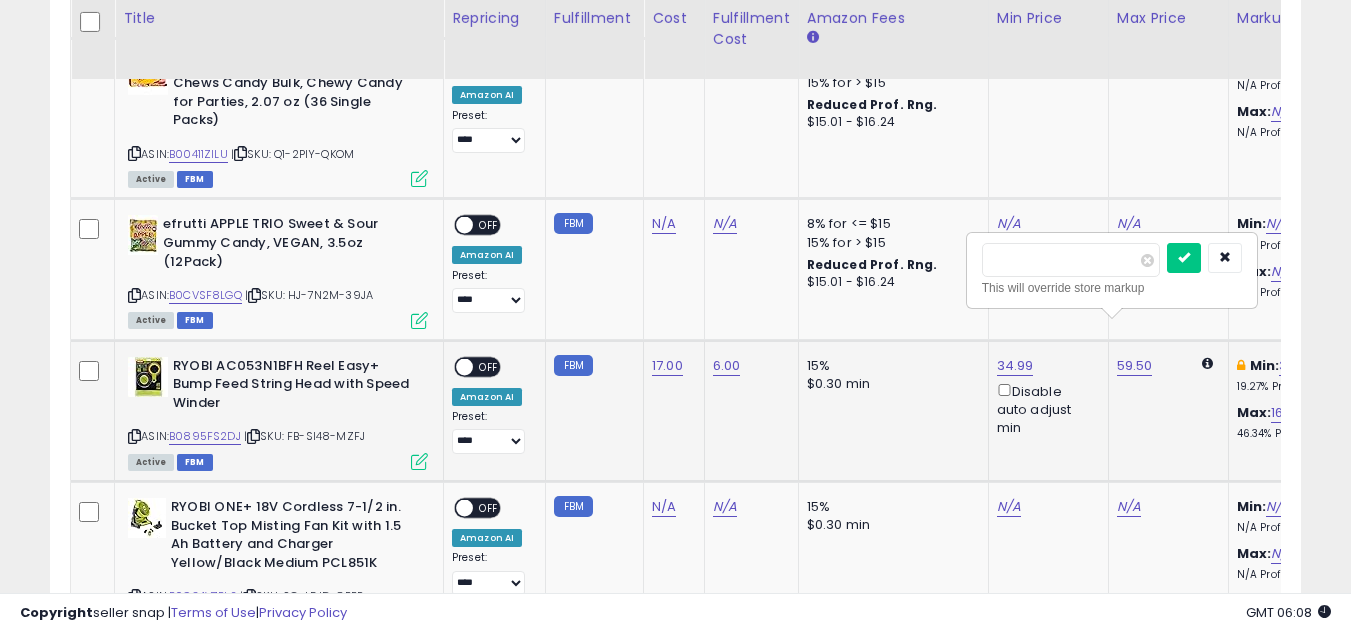 scroll, scrollTop: 0, scrollLeft: 41, axis: horizontal 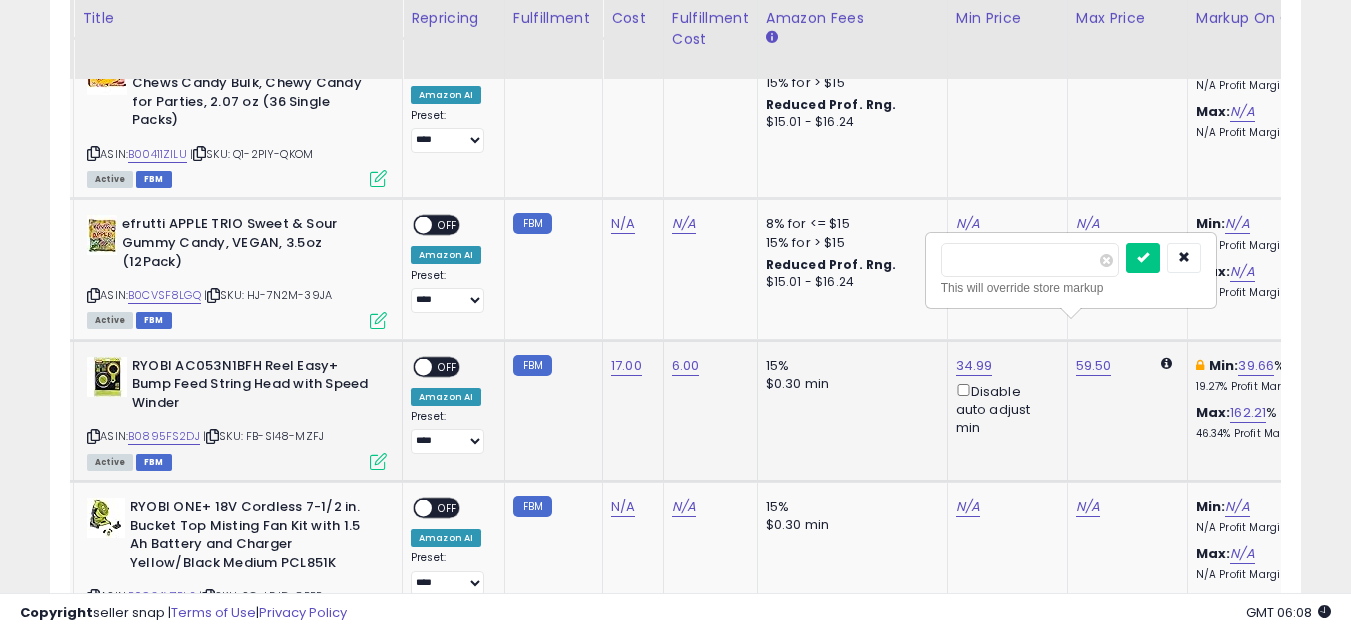 type on "*" 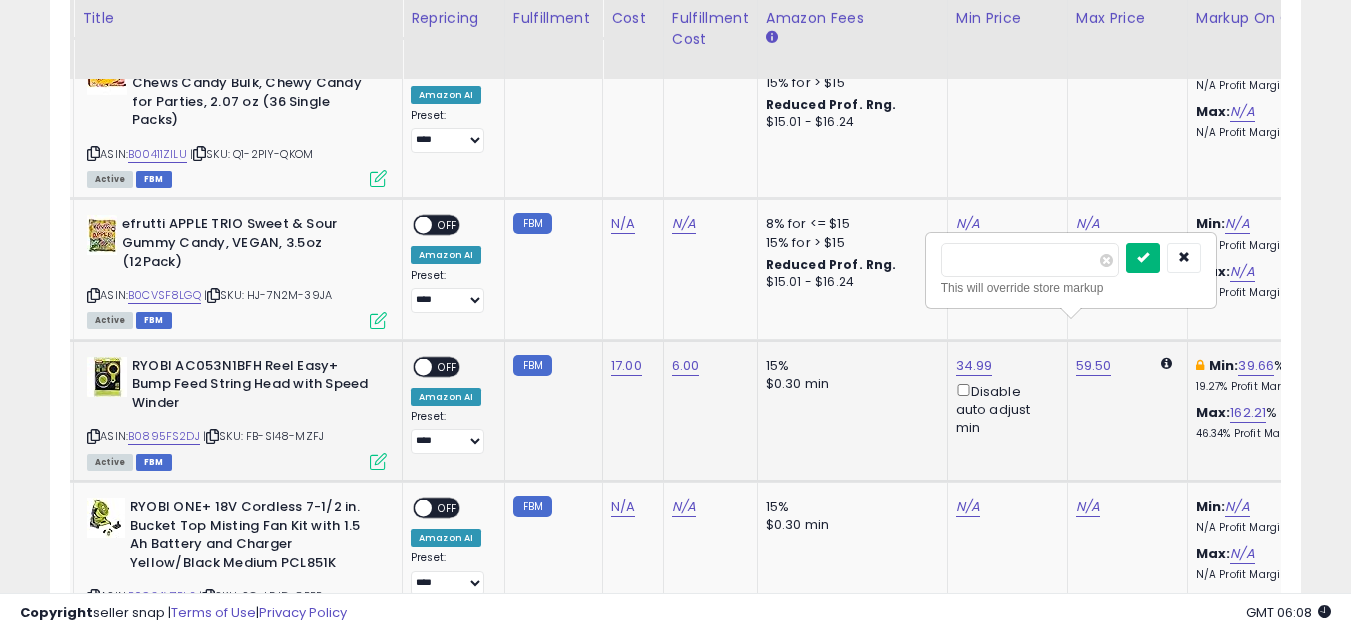 type on "*****" 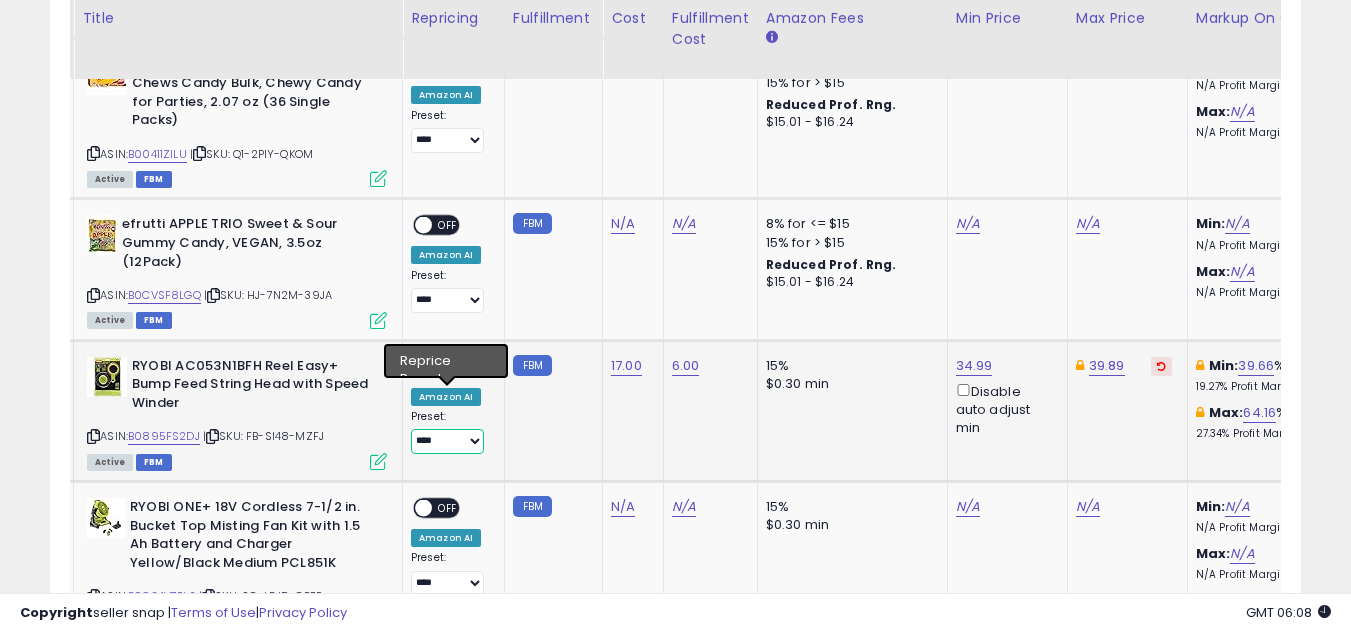 click on "**********" at bounding box center [447, 441] 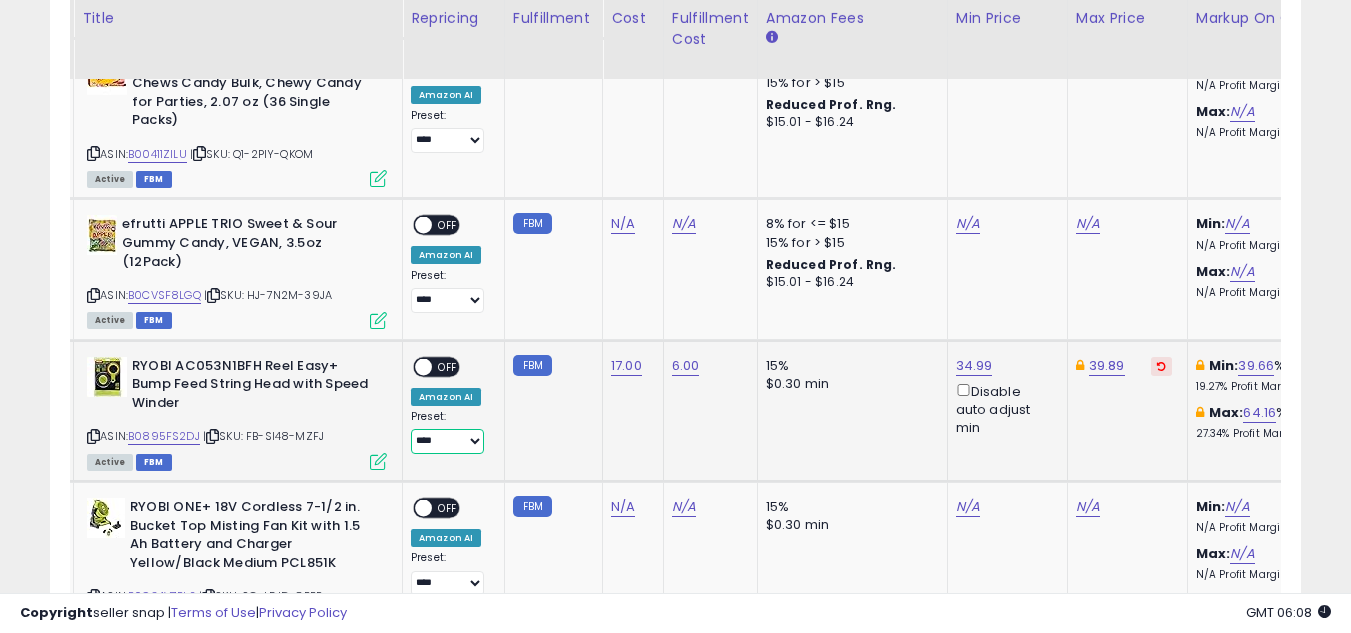 select on "**********" 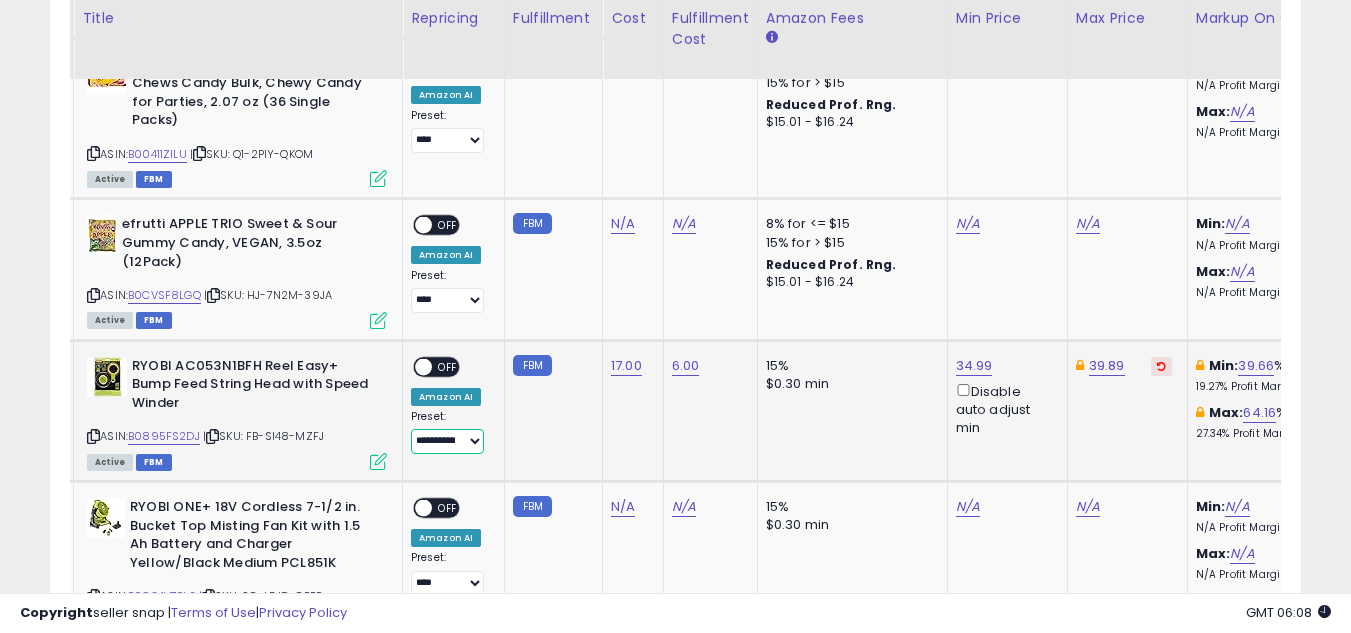 click on "**********" at bounding box center (447, 441) 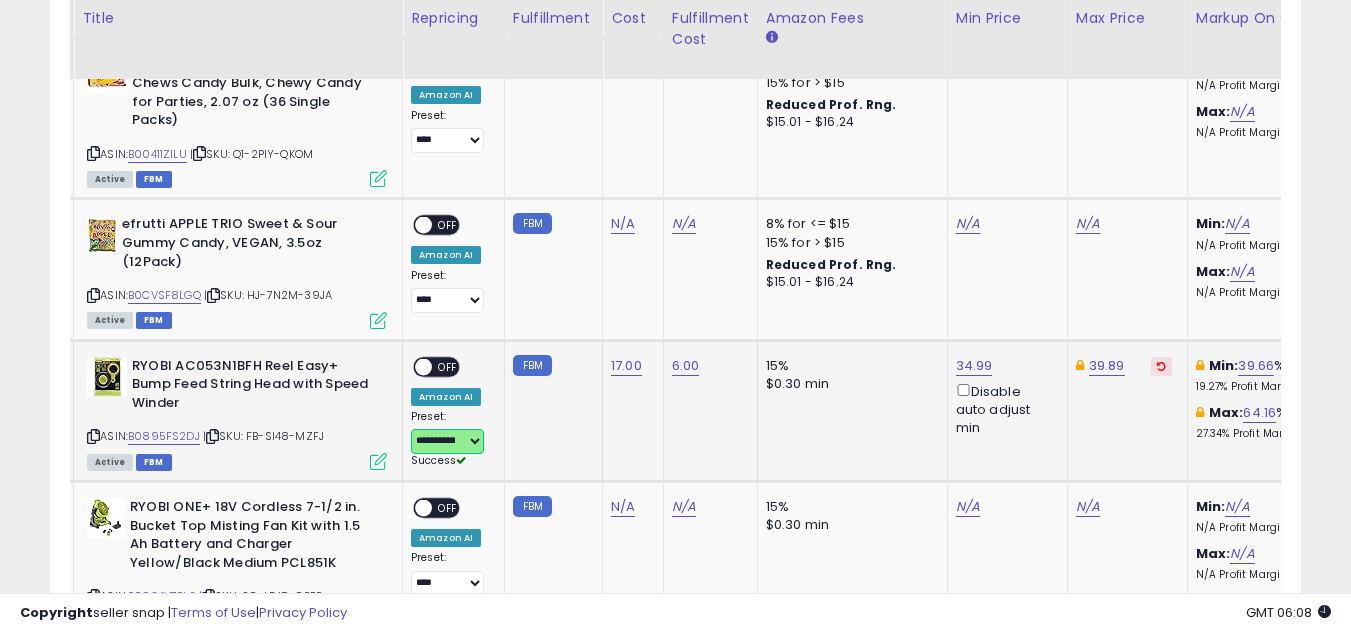 click at bounding box center [423, 366] 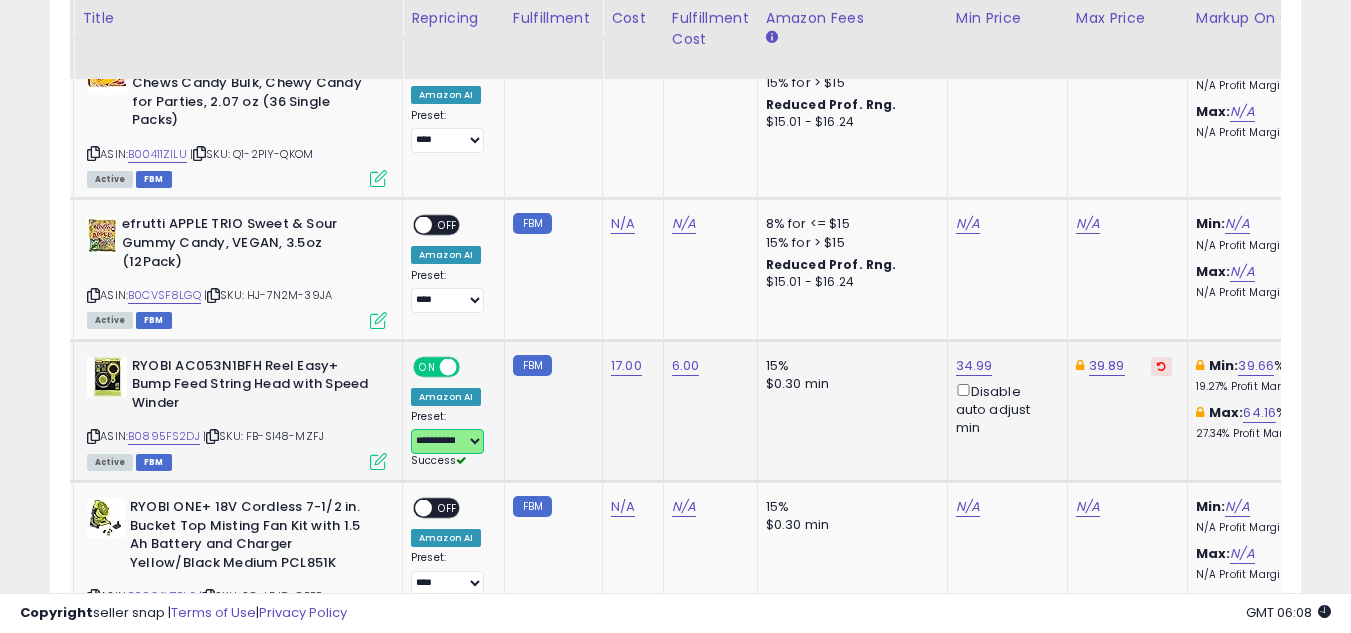 scroll, scrollTop: 0, scrollLeft: 325, axis: horizontal 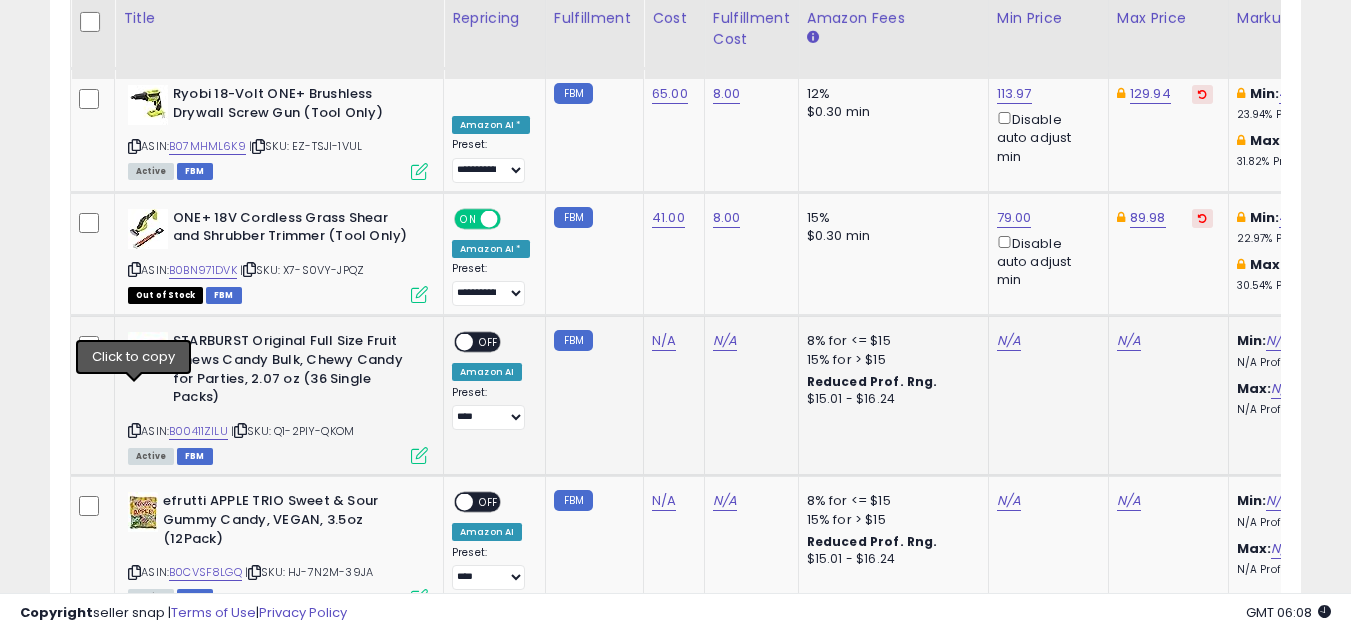 click at bounding box center [134, 430] 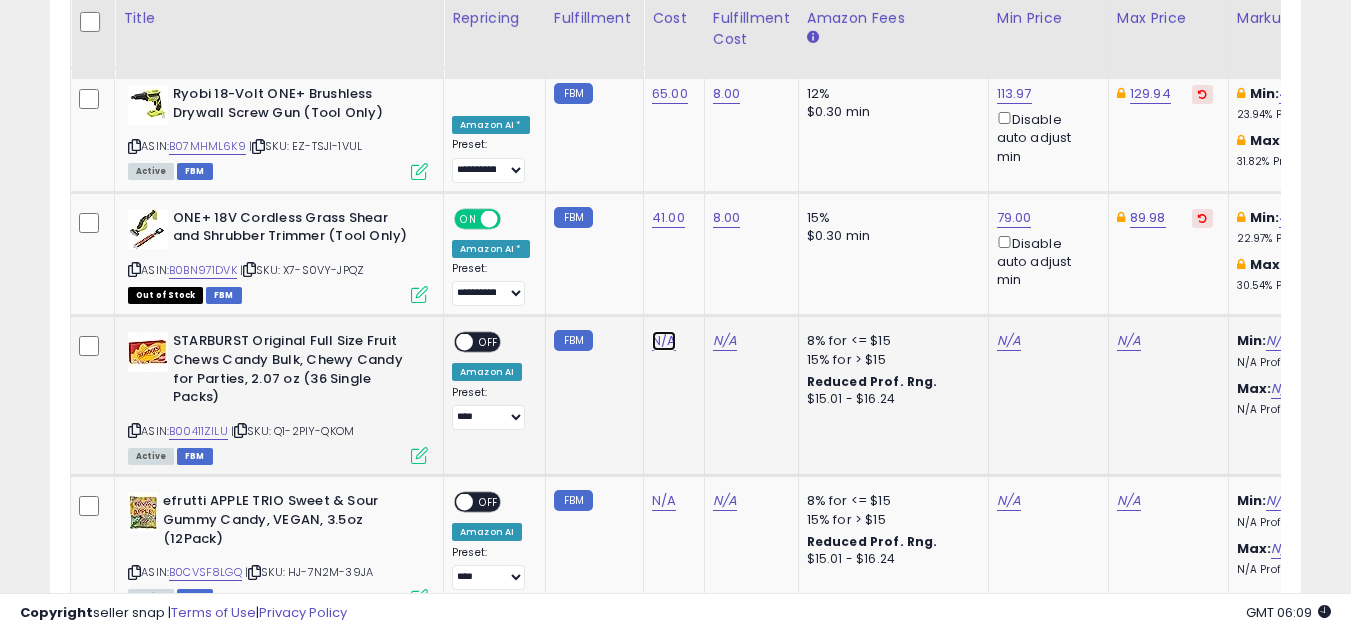 click on "N/A" at bounding box center (664, -1377) 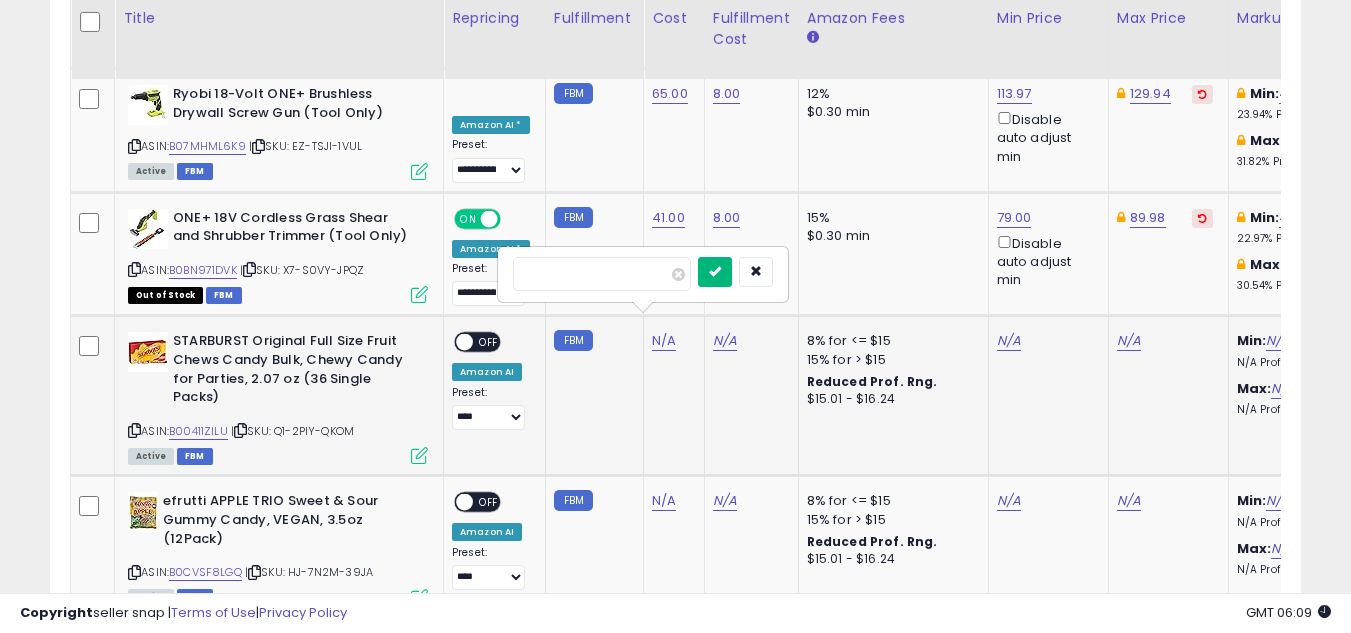 type on "**" 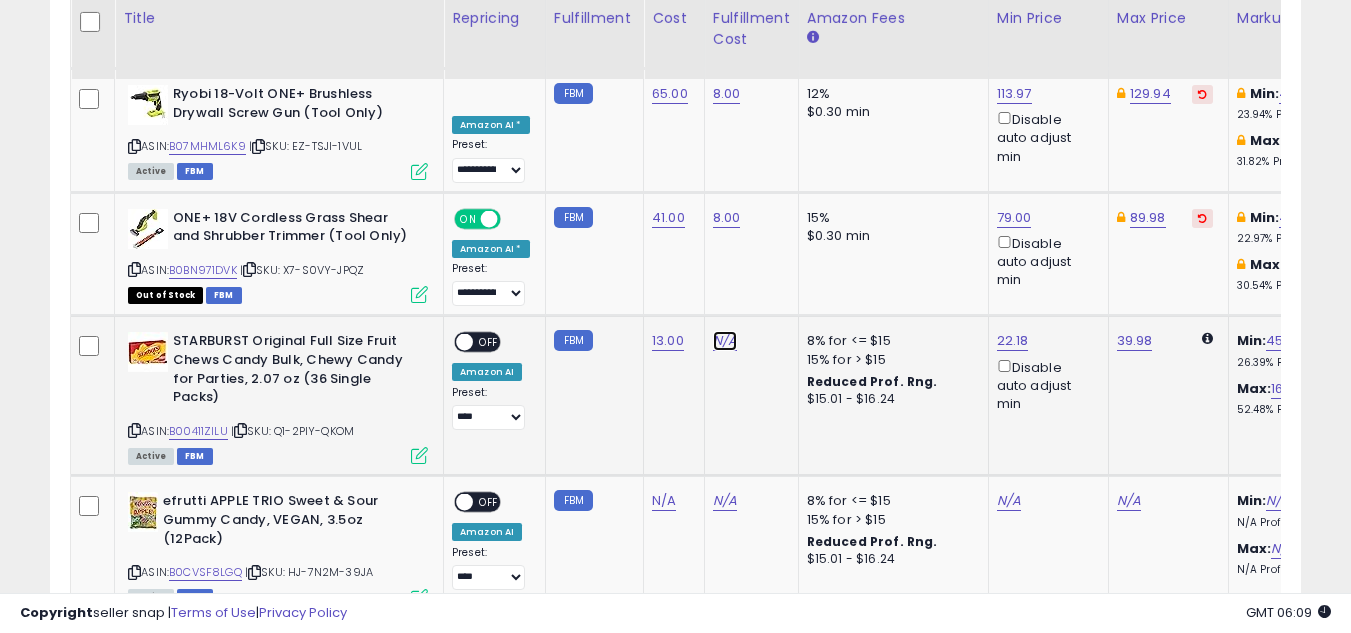 click on "N/A" at bounding box center (725, -1377) 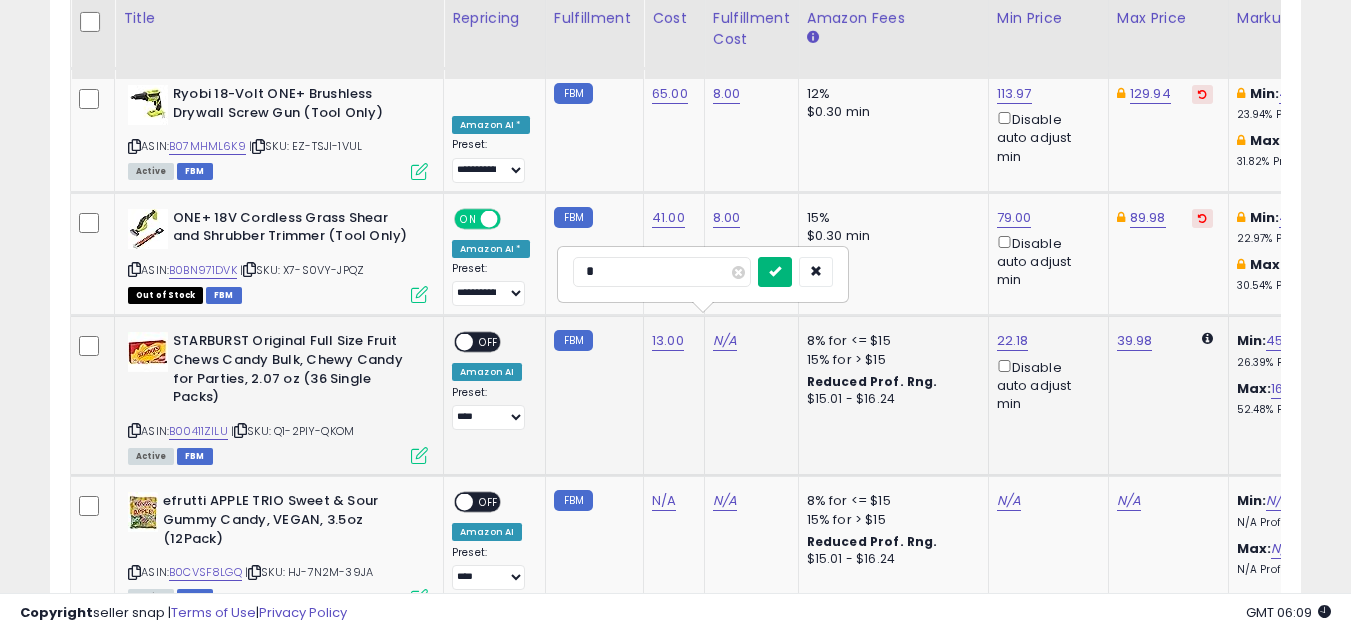 type on "*" 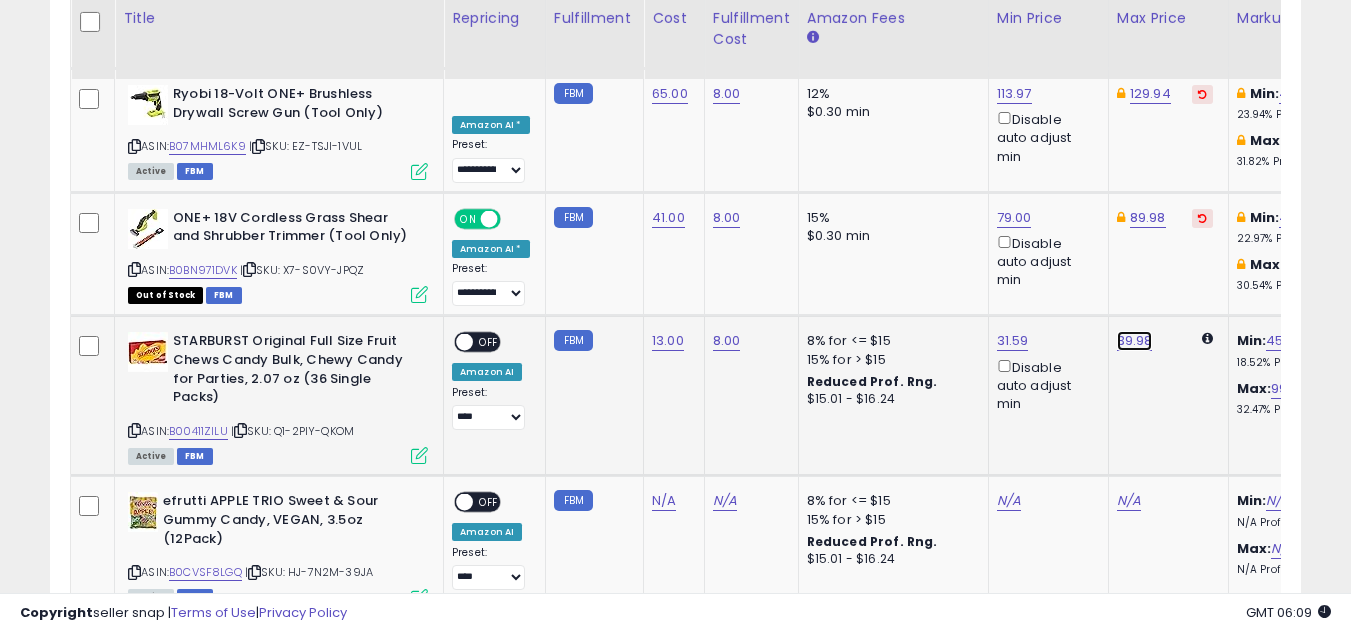 click on "39.98" at bounding box center (1129, -1377) 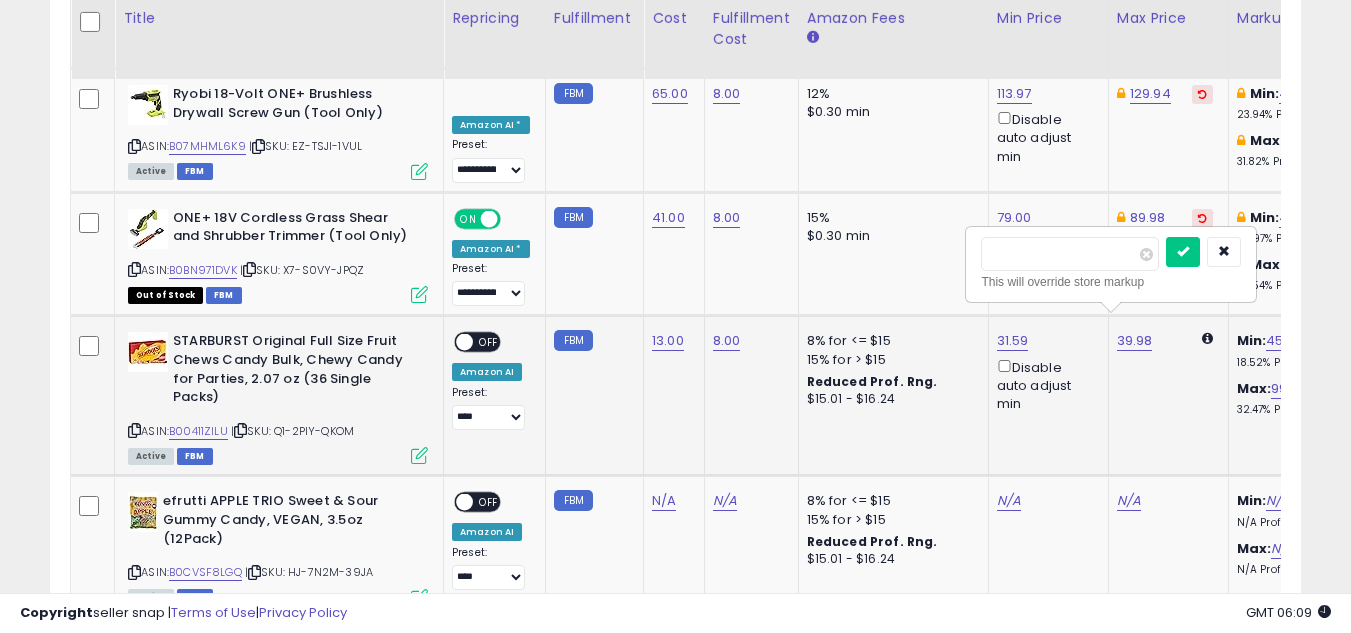 scroll, scrollTop: 0, scrollLeft: 41, axis: horizontal 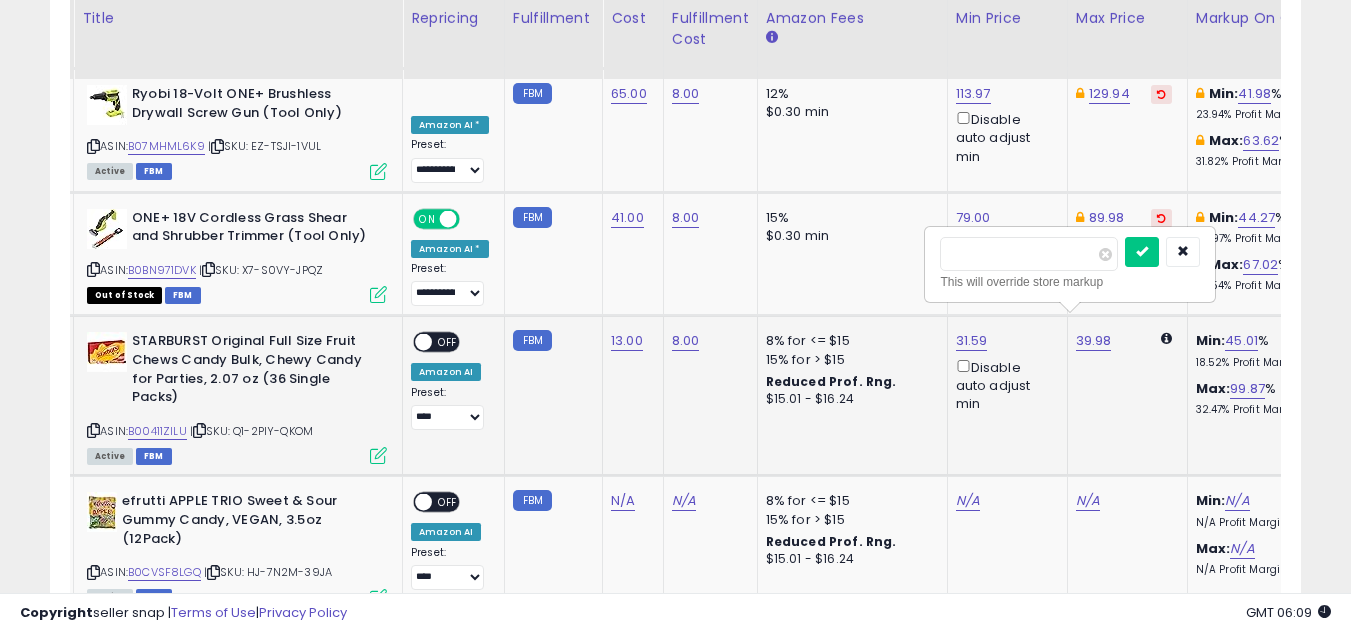 click on "39.98   ***** This will override store markup" 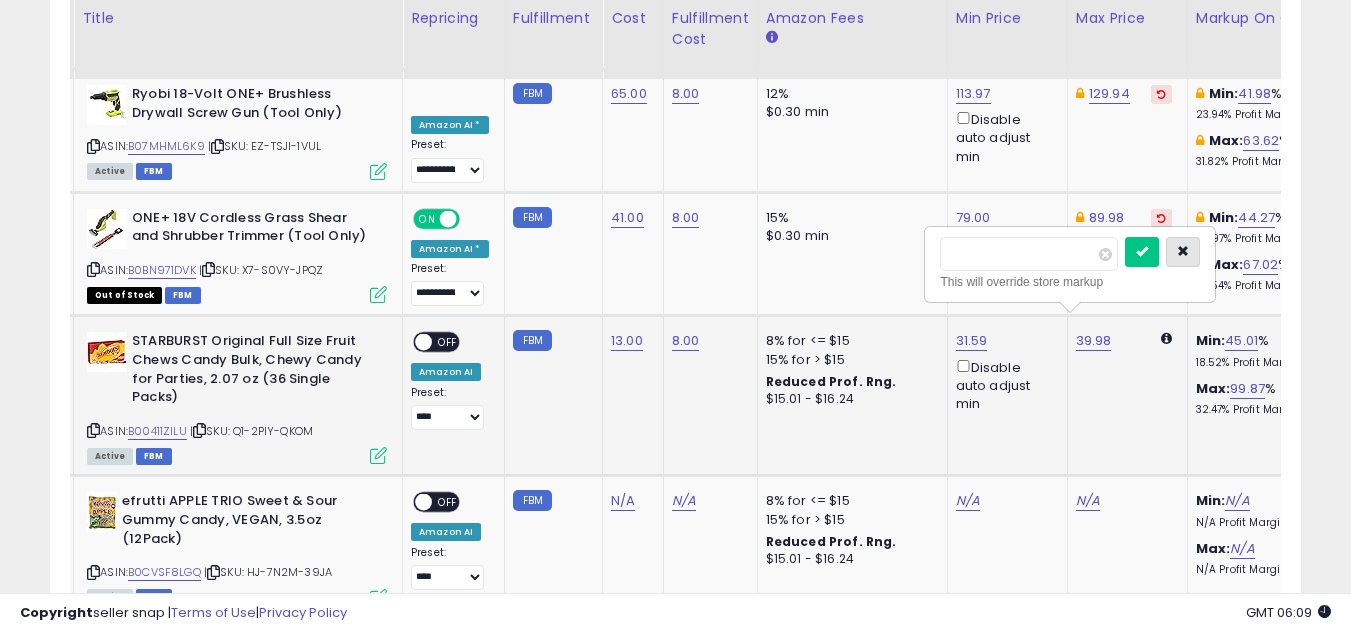 click at bounding box center [1183, 252] 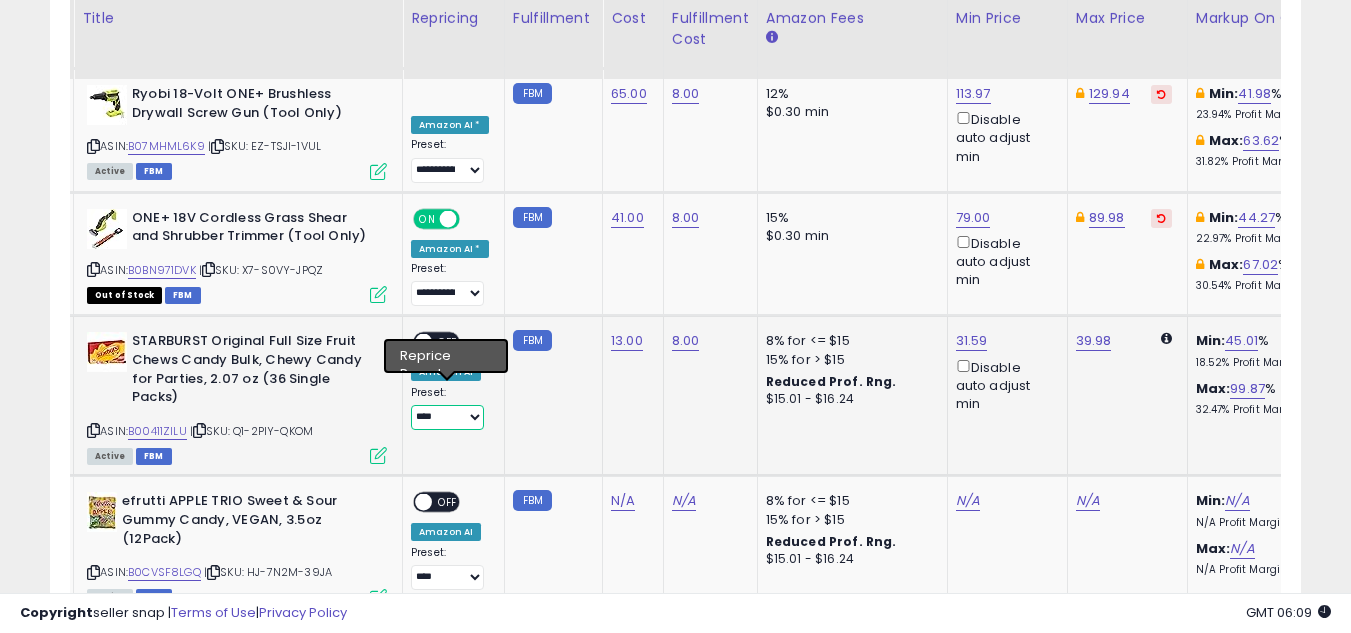 click on "**********" at bounding box center [447, 417] 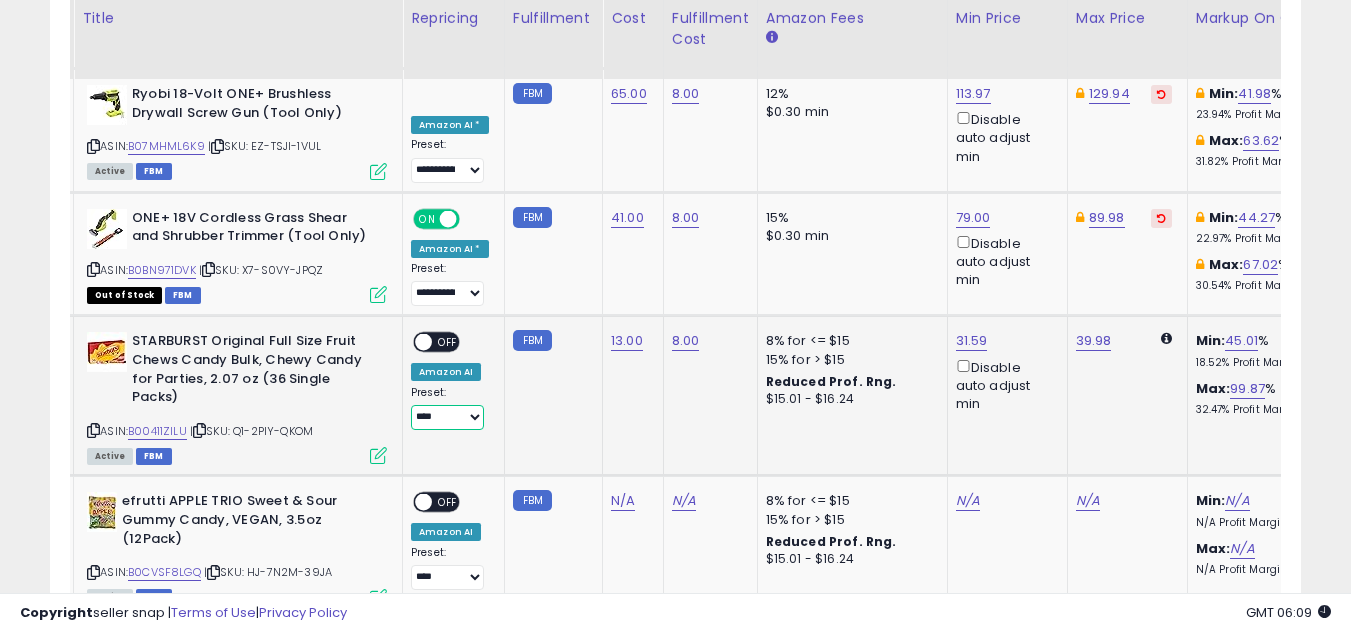 select on "**********" 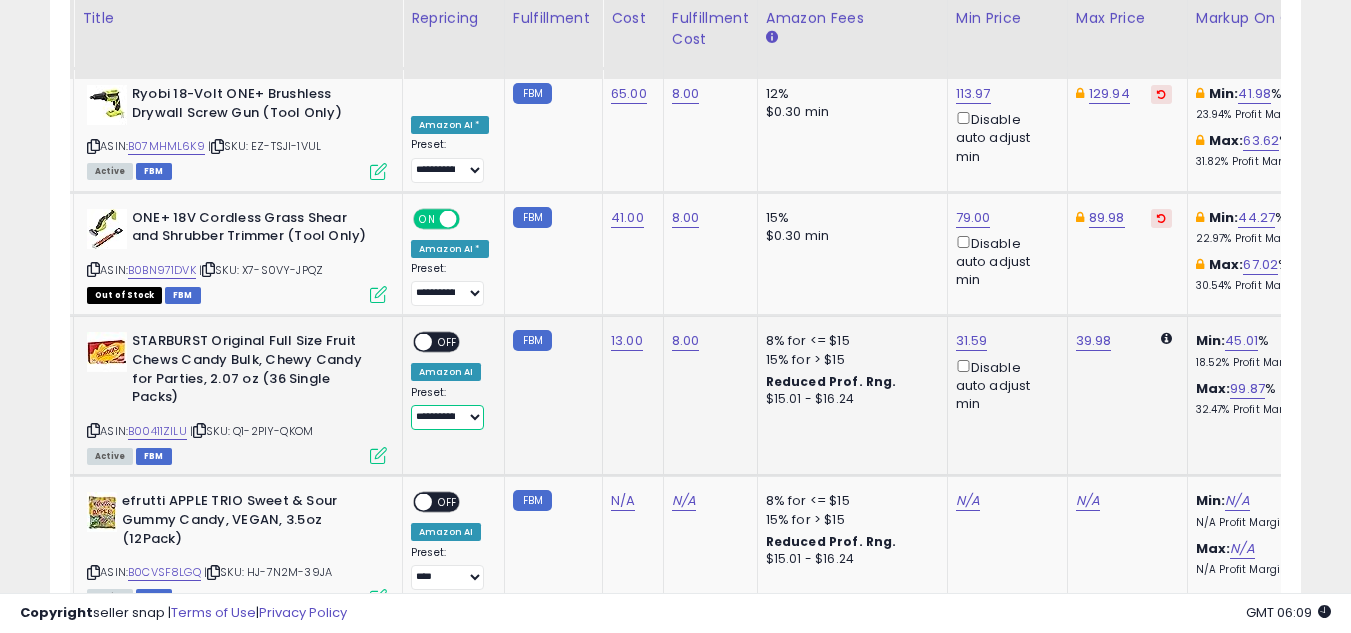 click on "**********" at bounding box center [447, 417] 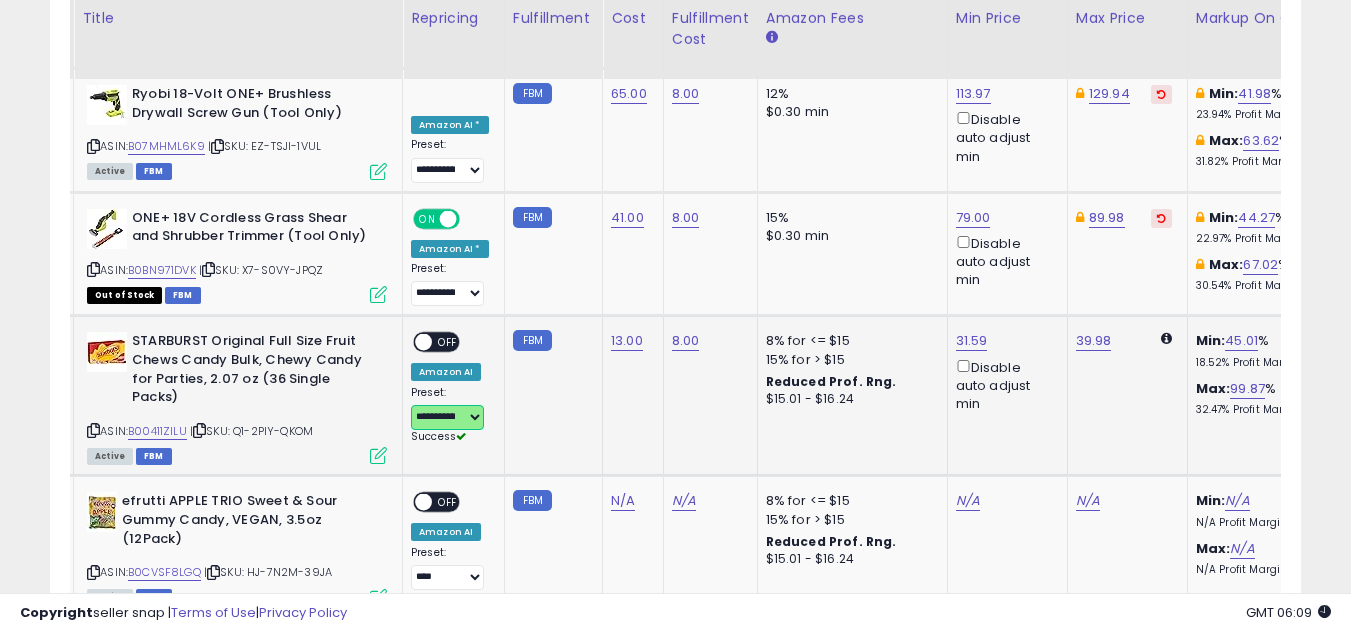 click at bounding box center (423, 342) 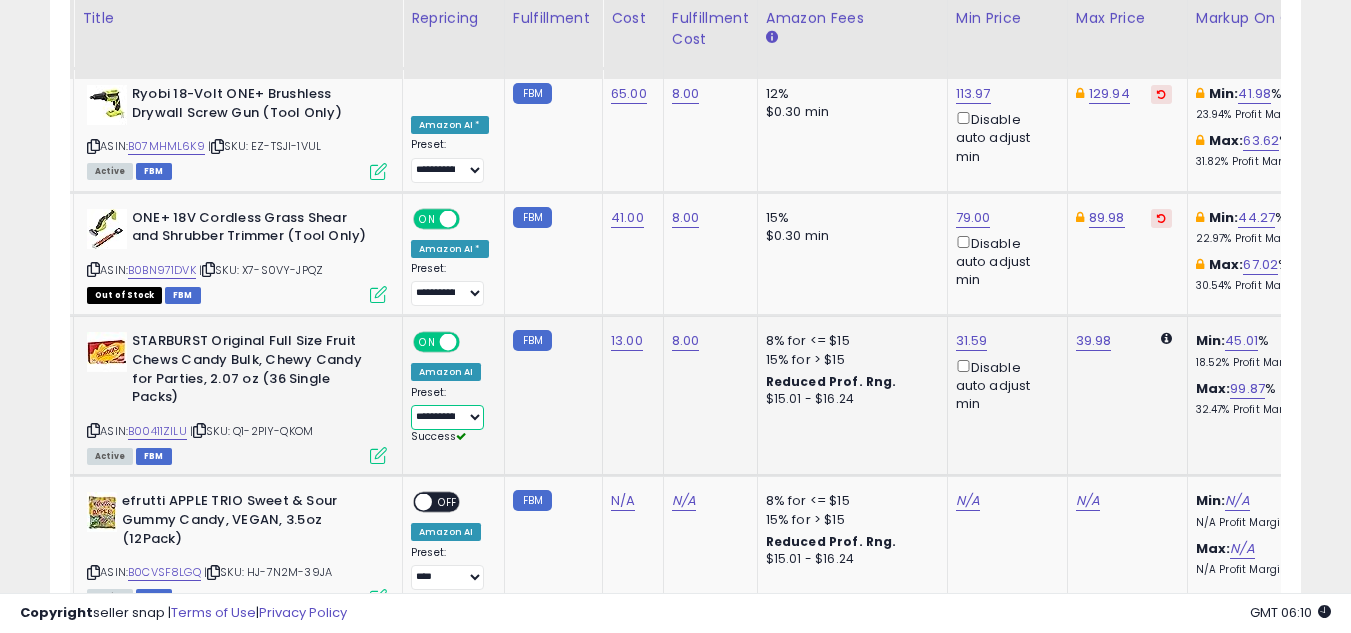 scroll, scrollTop: 0, scrollLeft: 294, axis: horizontal 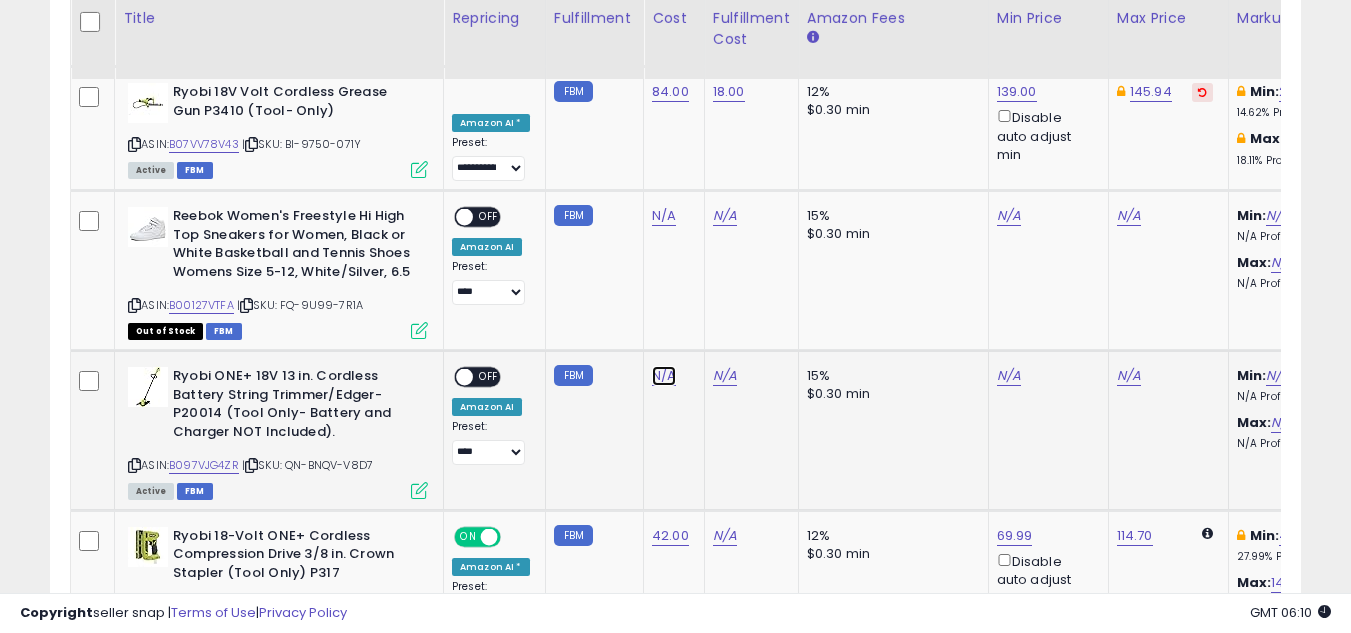 click on "N/A" at bounding box center [664, -670] 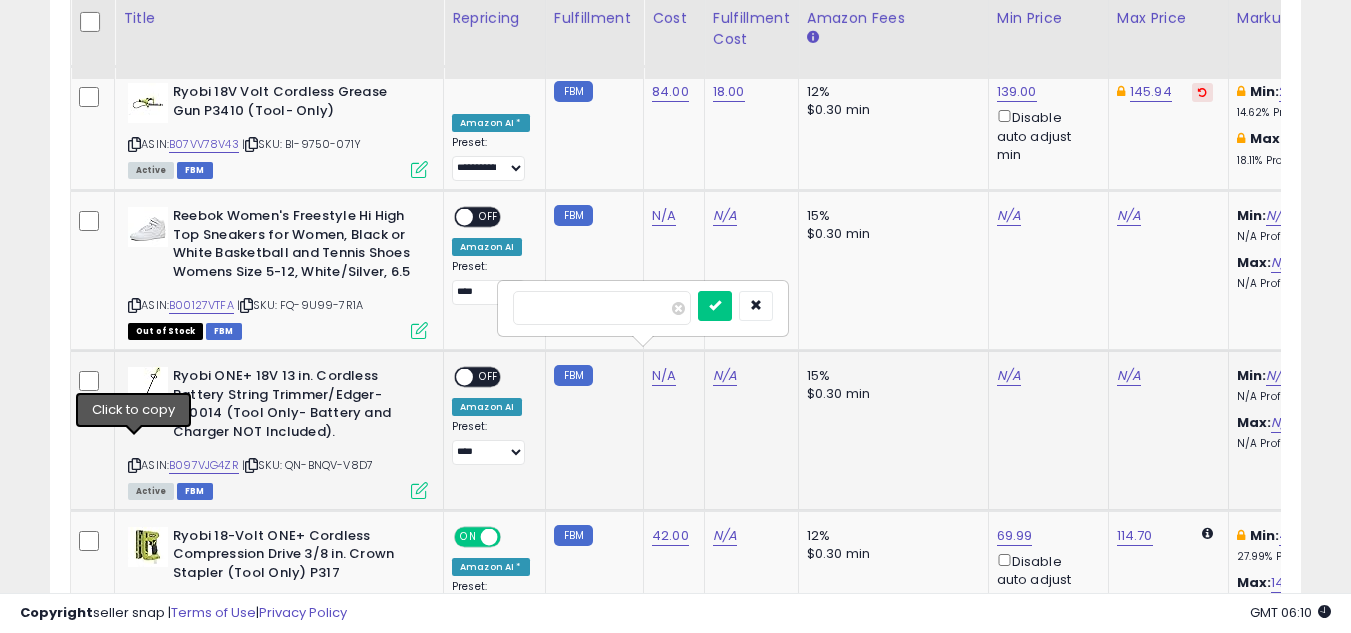 click at bounding box center (134, 465) 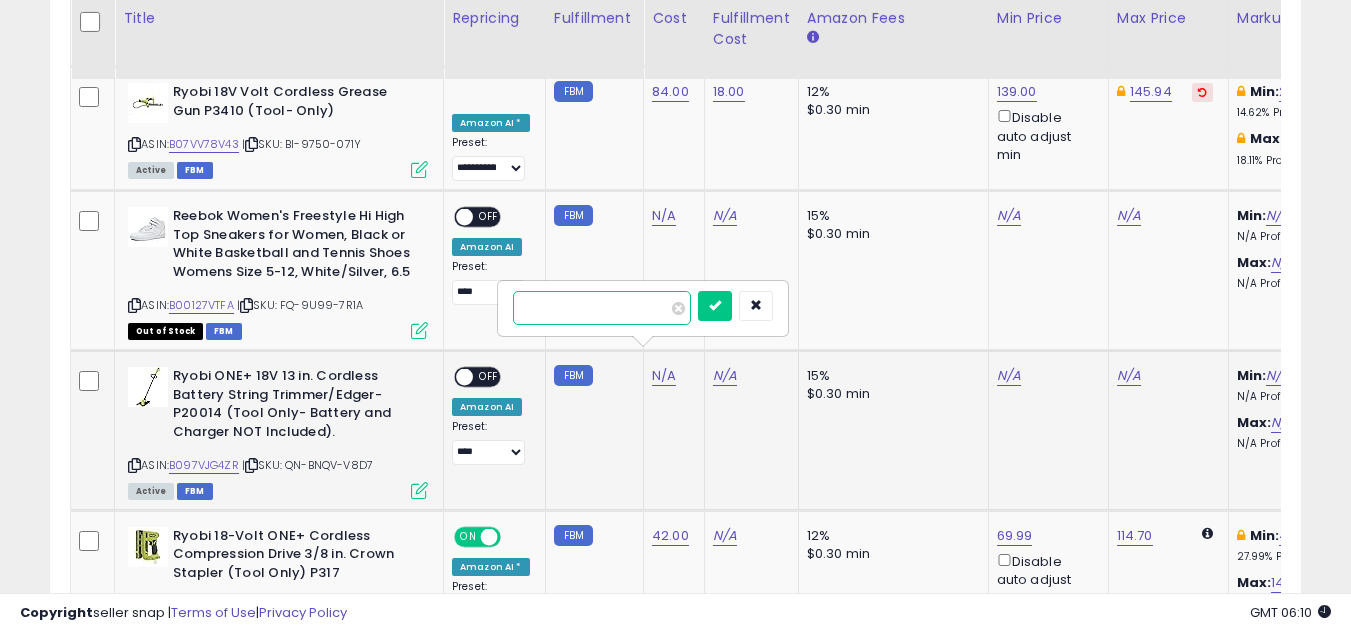 click at bounding box center (602, 308) 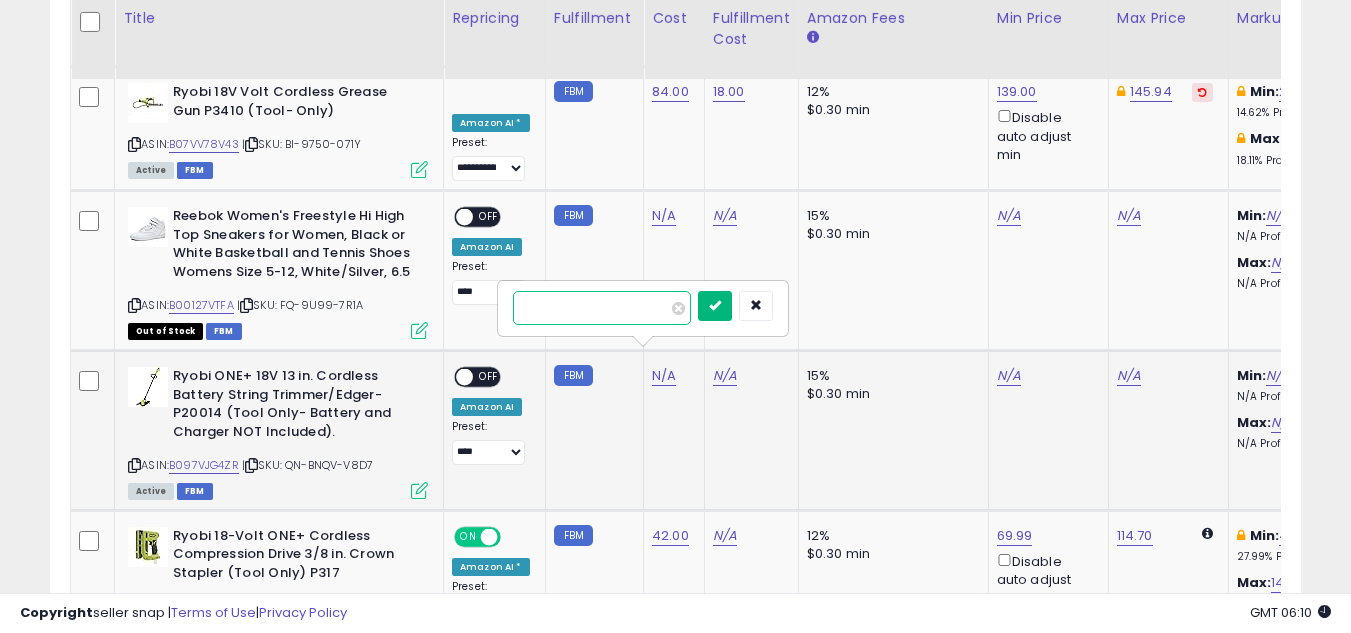 type on "**" 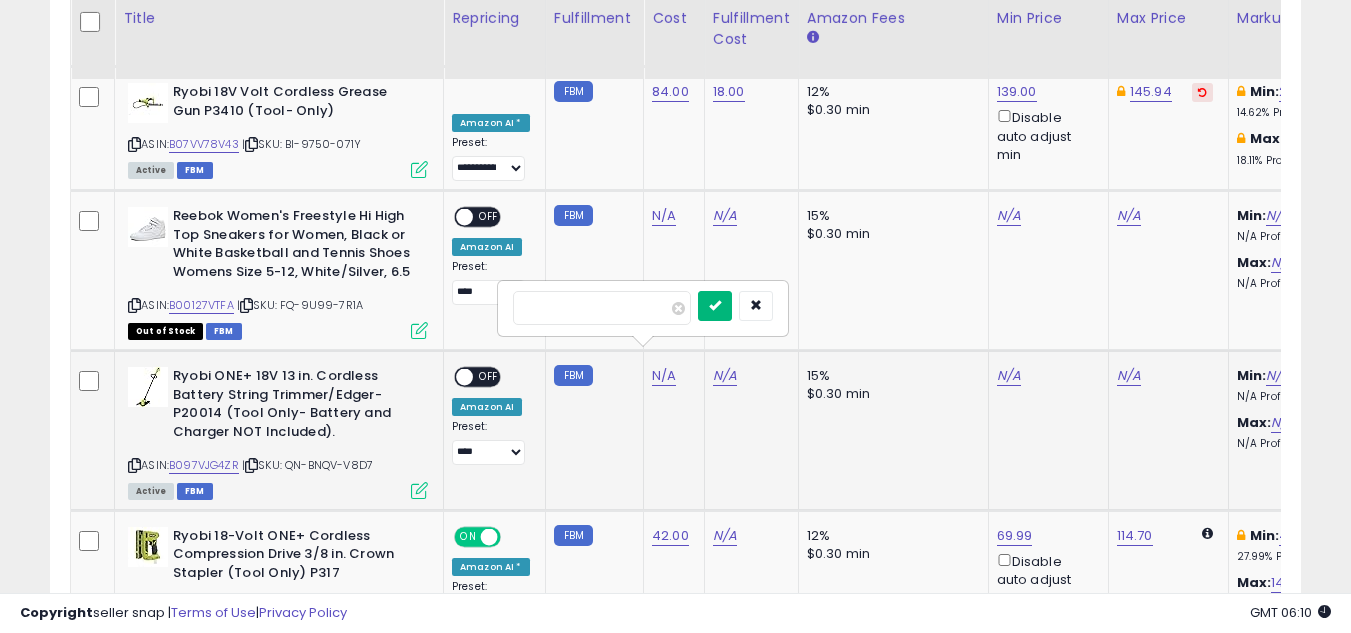 click at bounding box center (715, 306) 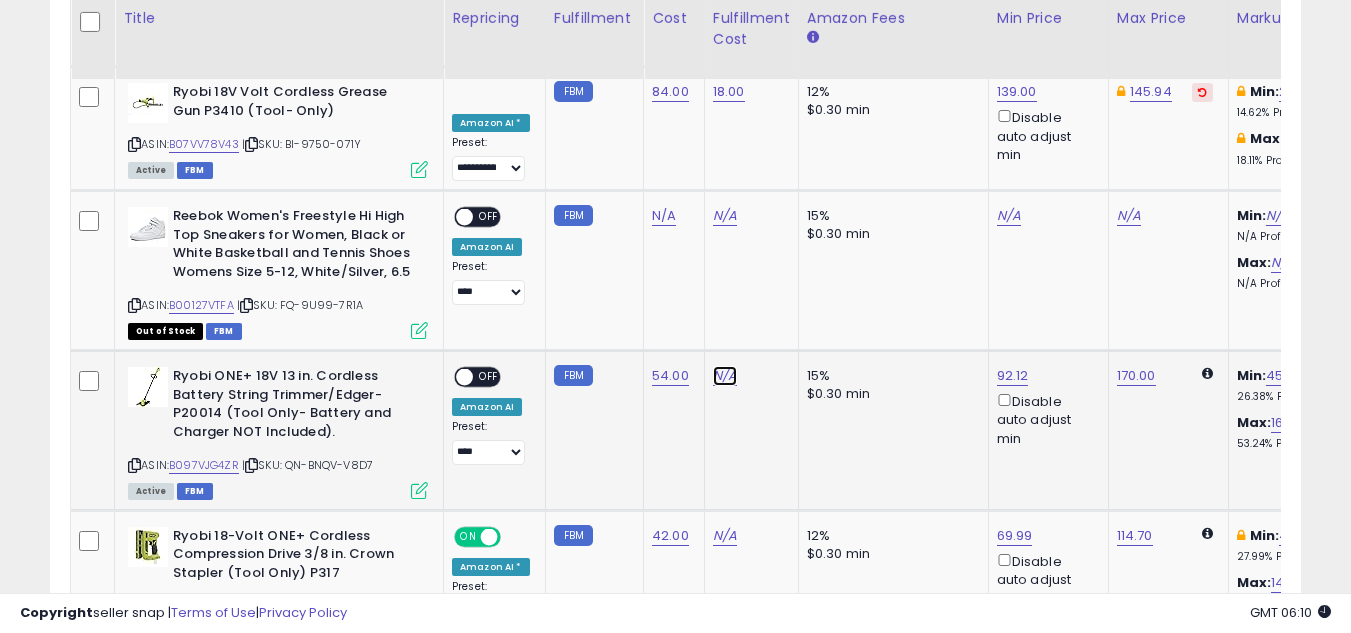 click on "N/A" at bounding box center [725, -670] 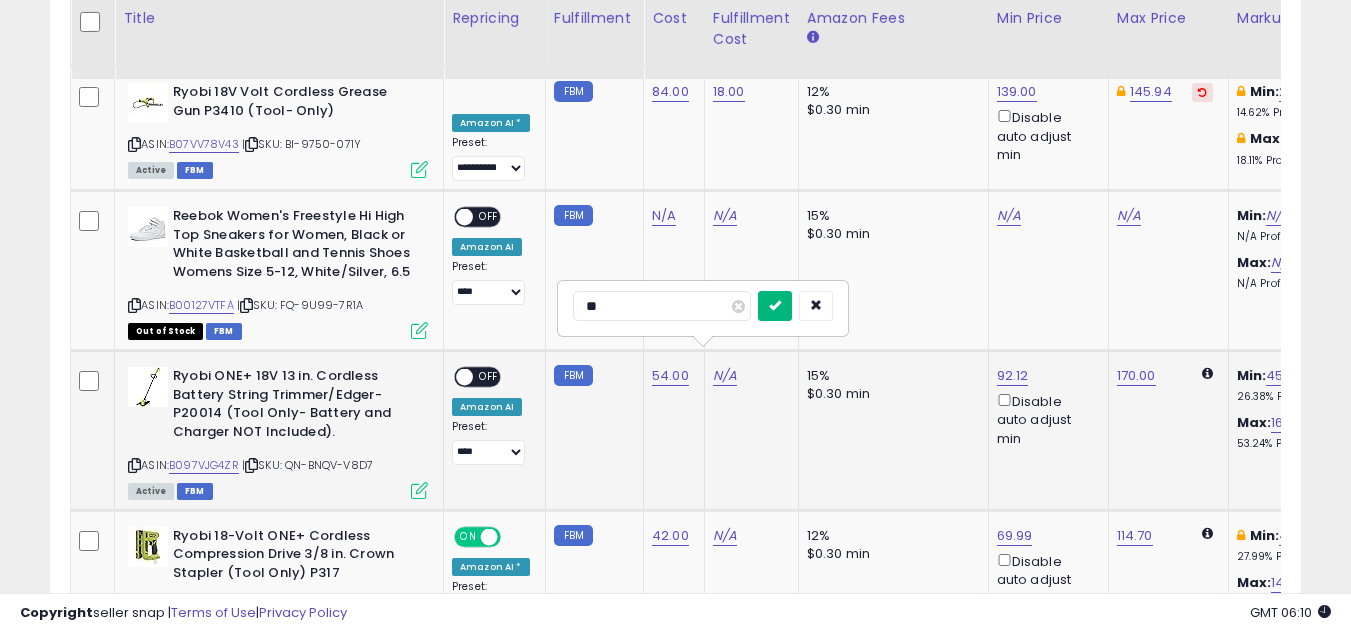 type on "**" 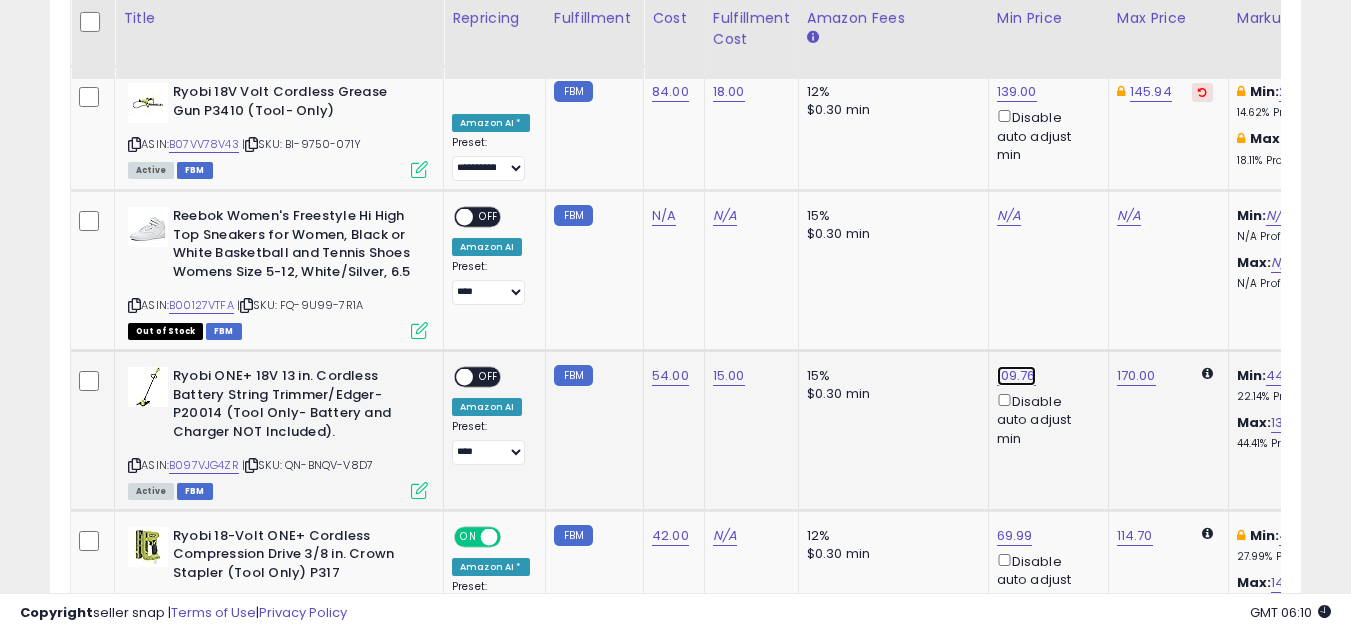 click on "109.76" at bounding box center (1015, -1059) 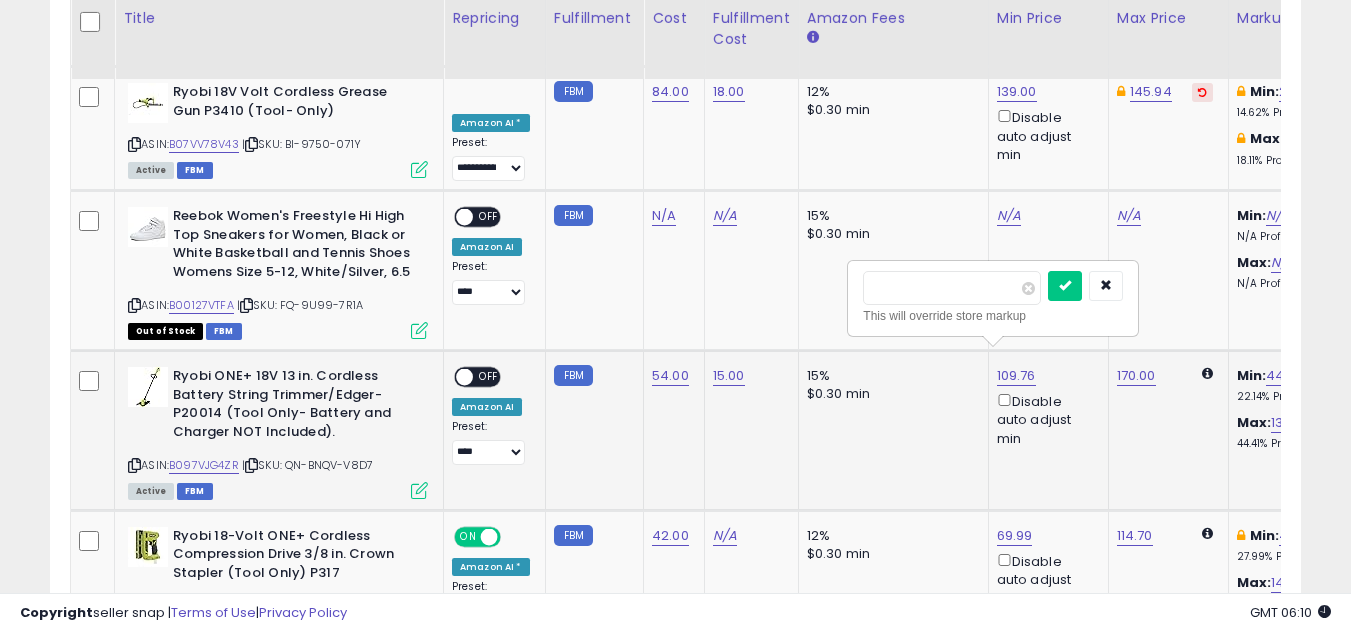 type on "*" 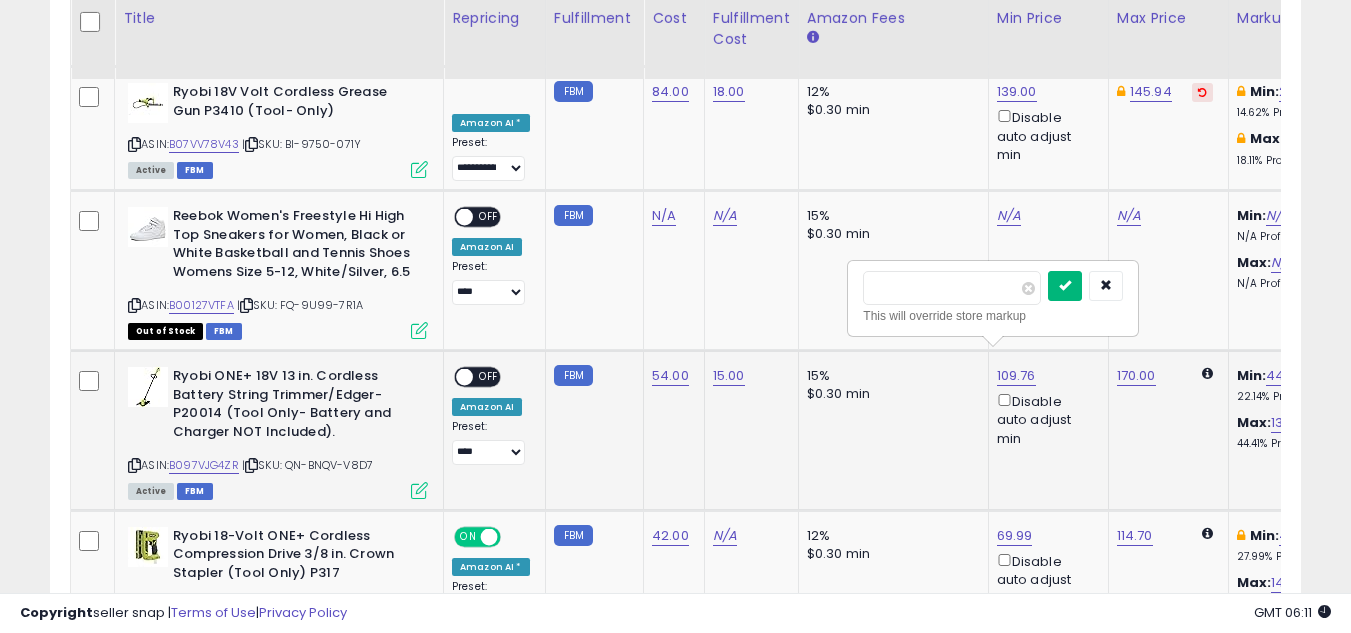 type on "*****" 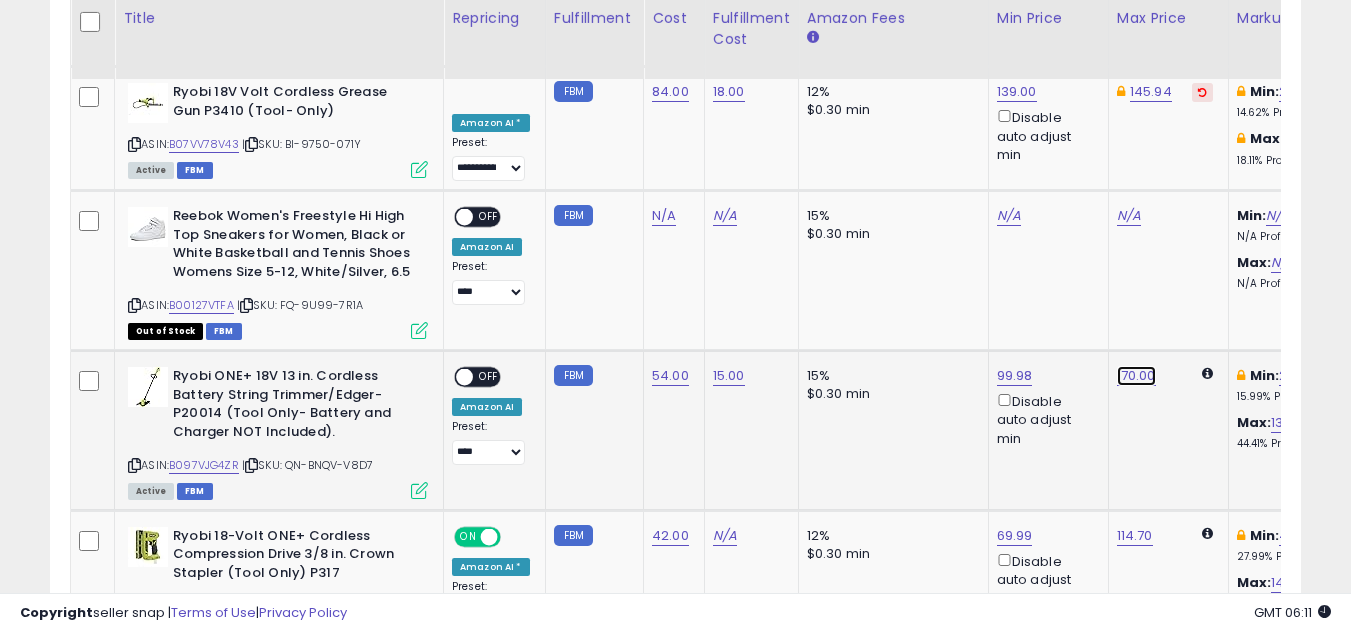 click on "170.00" at bounding box center [1129, -670] 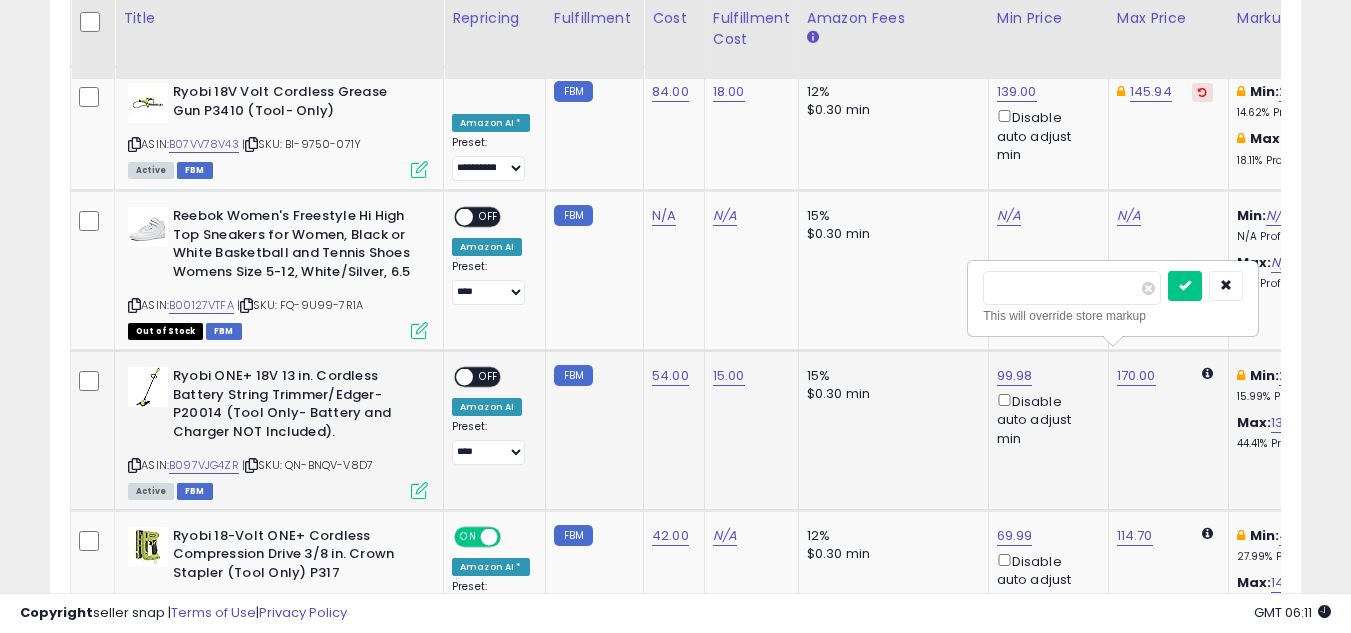 scroll, scrollTop: 0, scrollLeft: 43, axis: horizontal 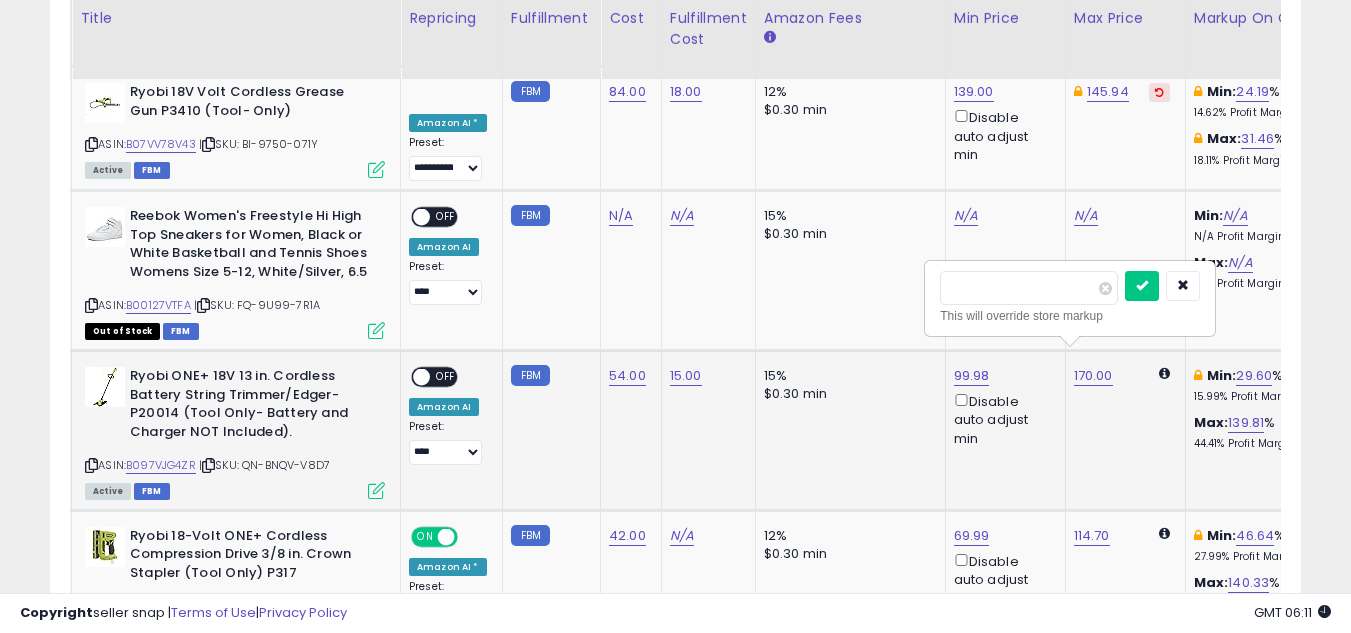 type on "*" 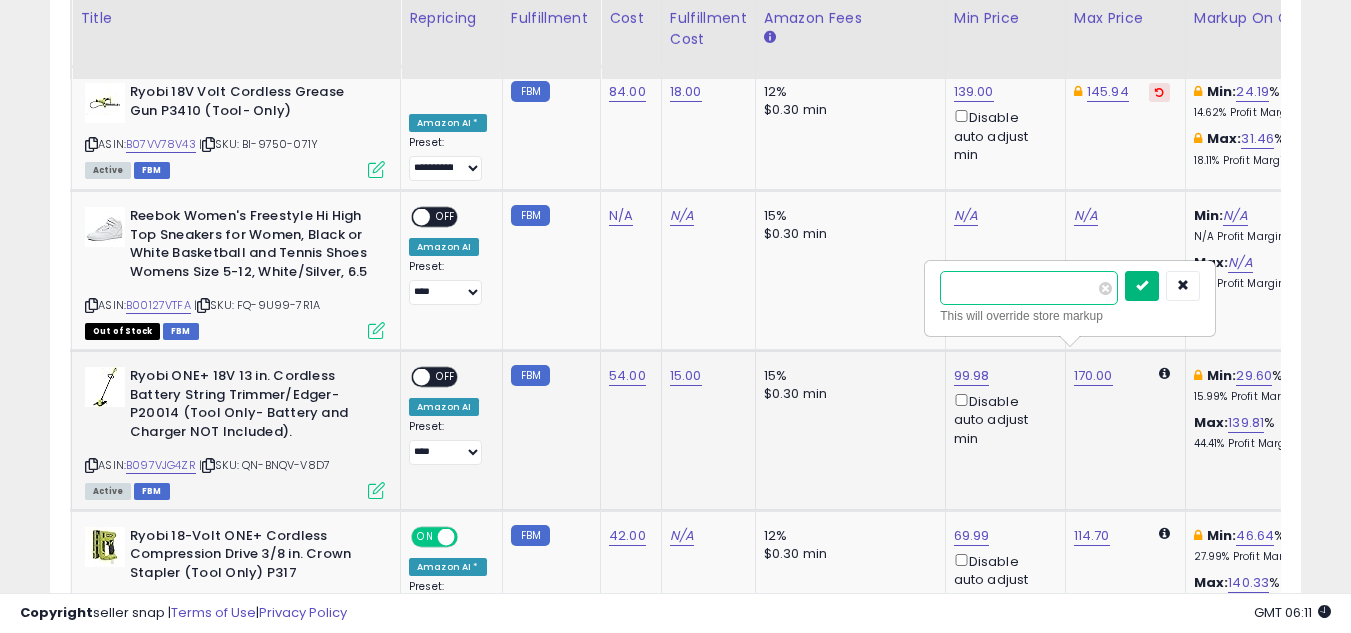 type on "******" 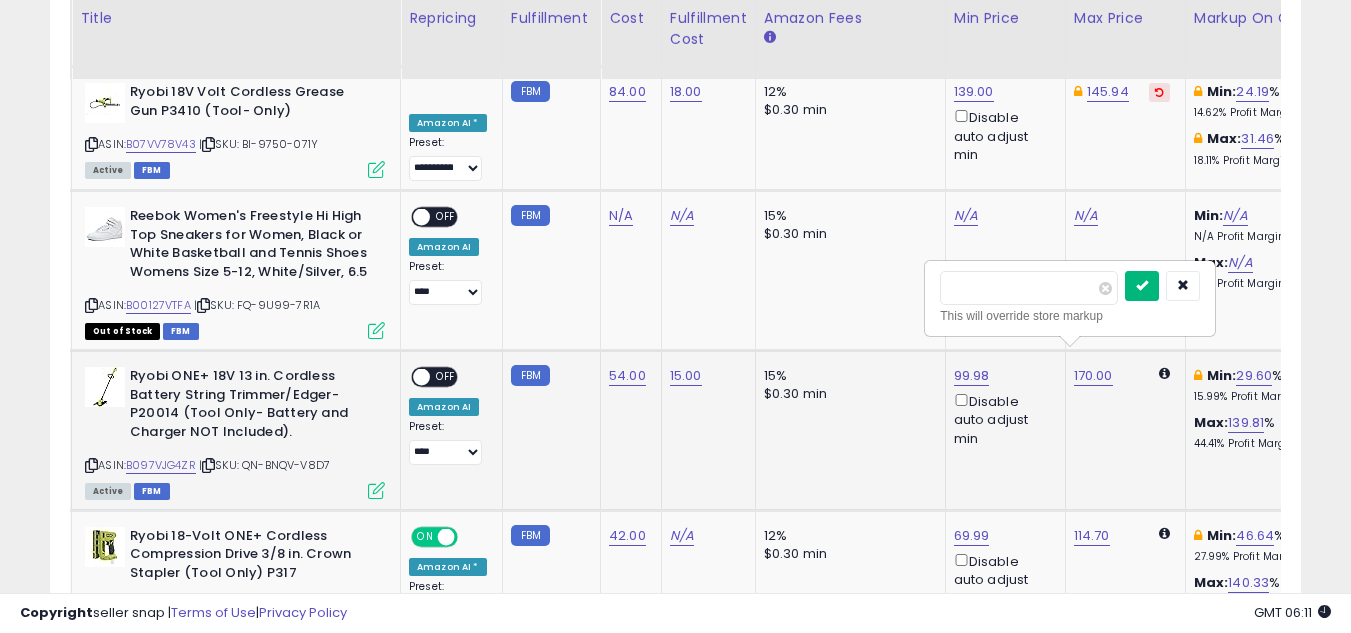 click at bounding box center (1142, 285) 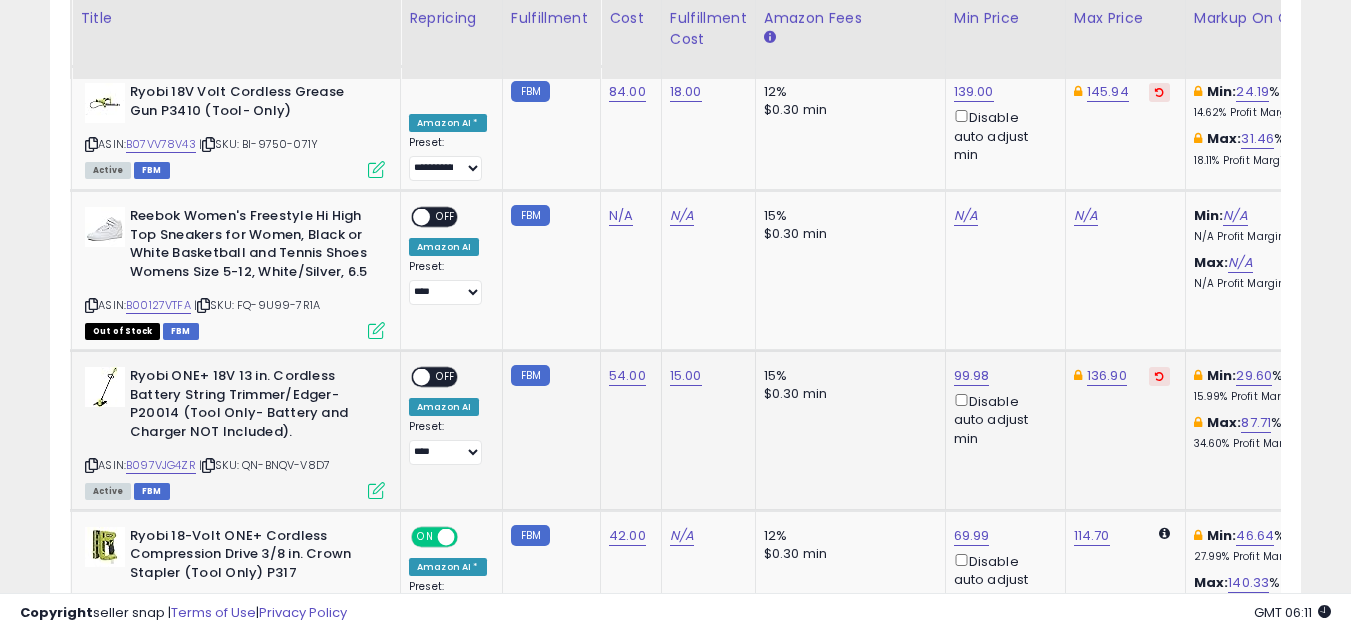 scroll, scrollTop: 0, scrollLeft: 70, axis: horizontal 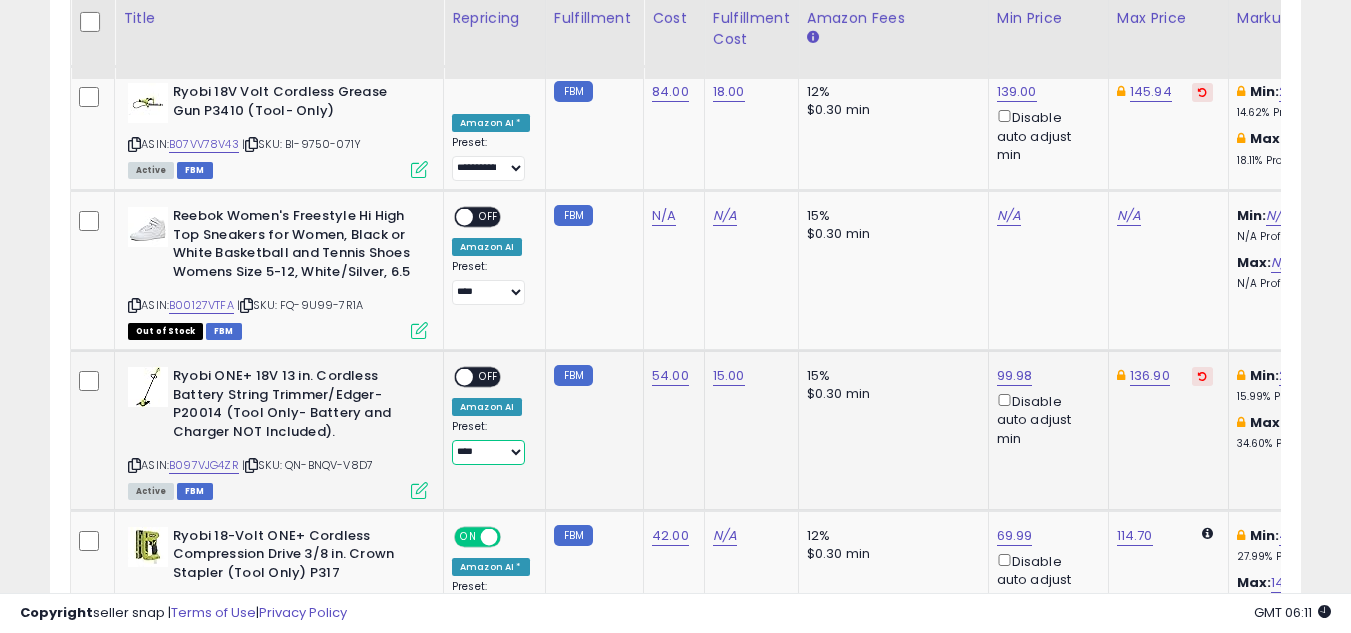 click on "**********" at bounding box center [488, 452] 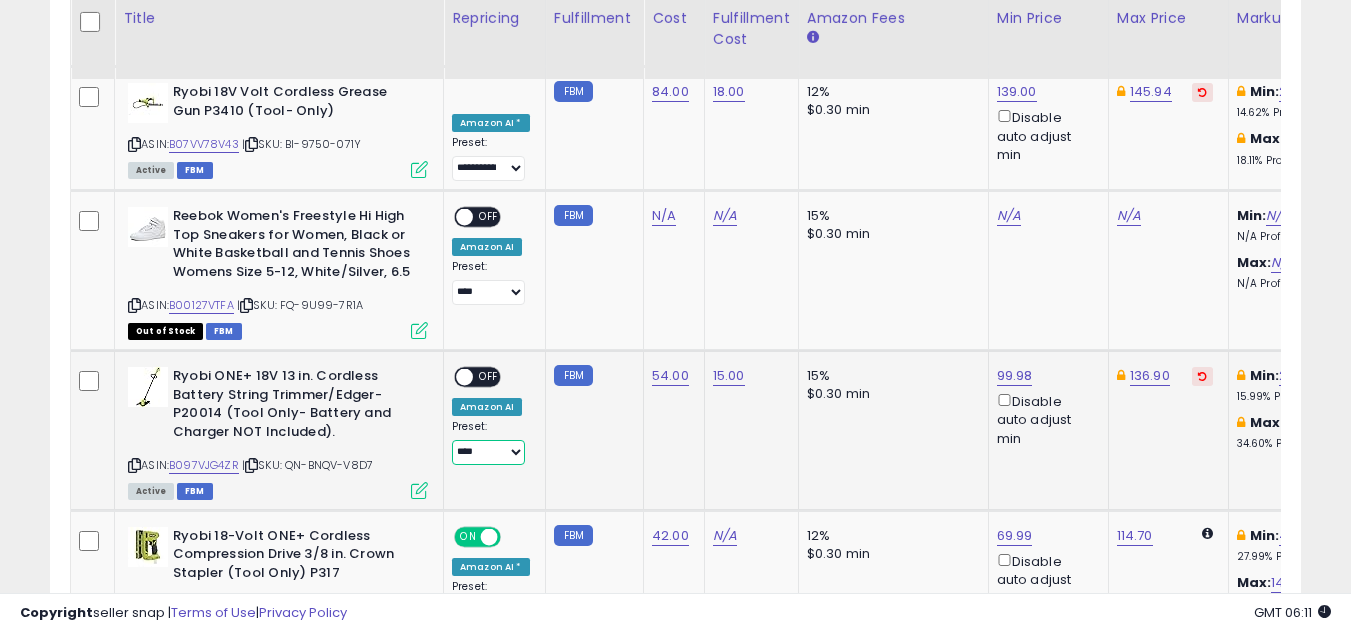select on "**********" 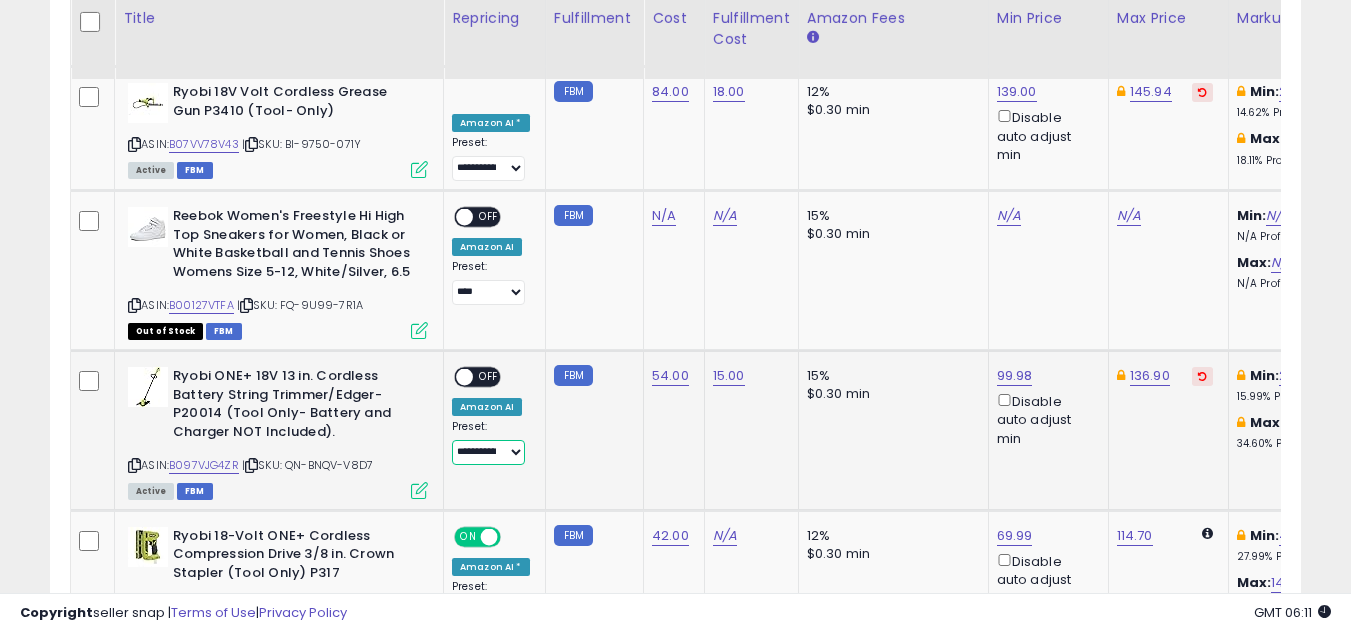 click on "**********" at bounding box center (488, 452) 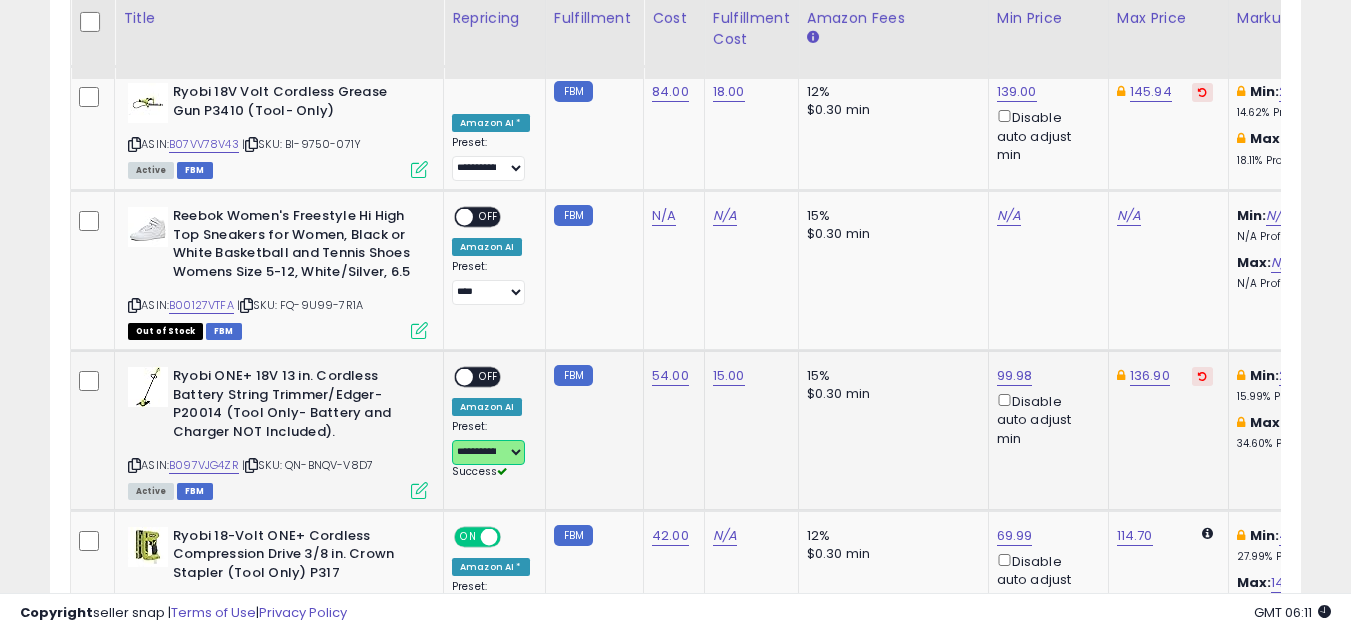 click at bounding box center (464, 377) 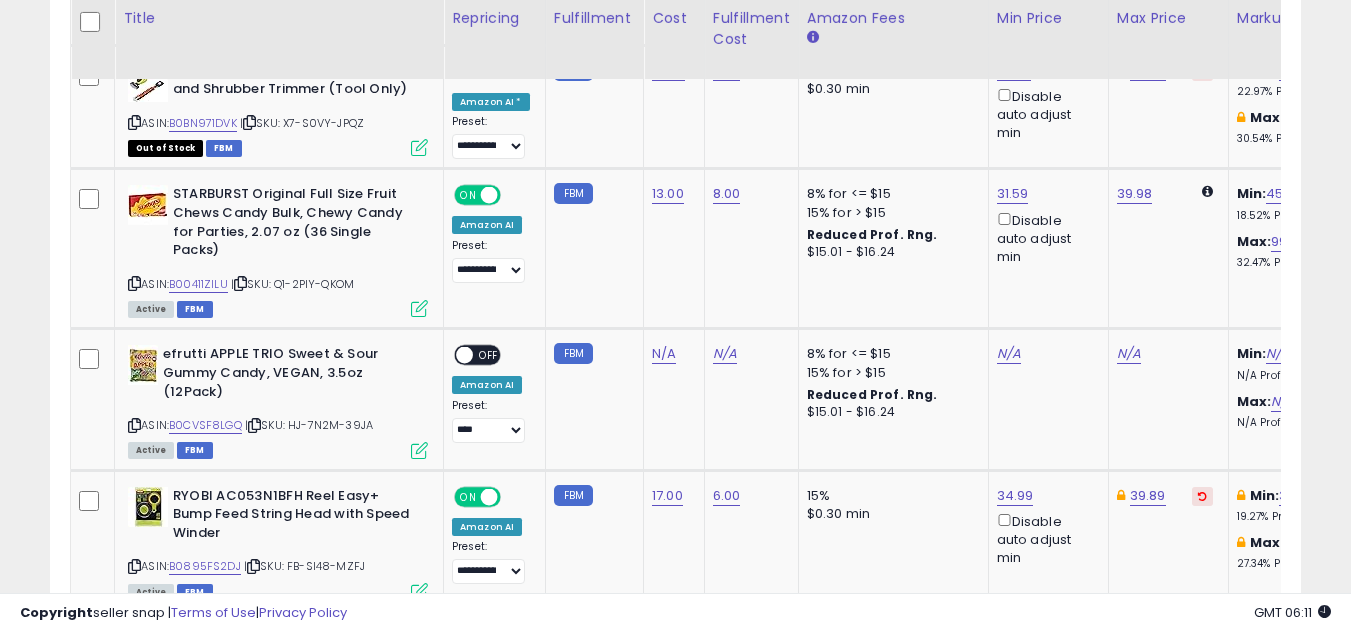 scroll, scrollTop: 2986, scrollLeft: 0, axis: vertical 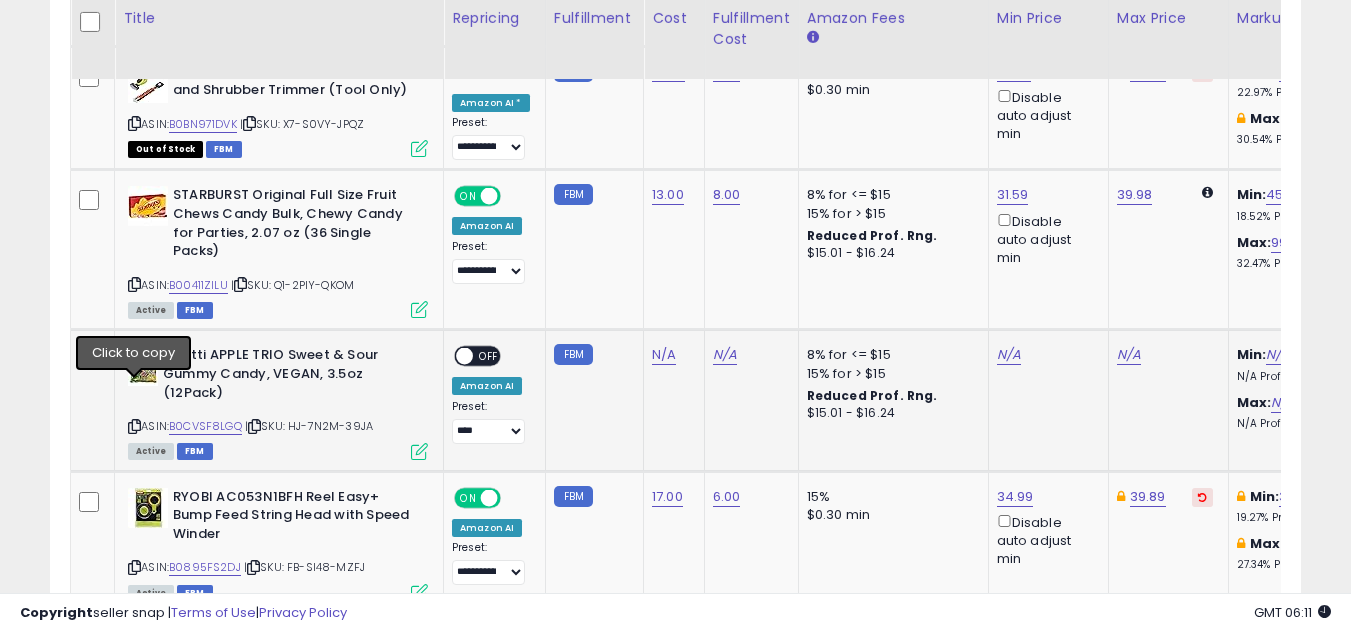 click at bounding box center [134, 426] 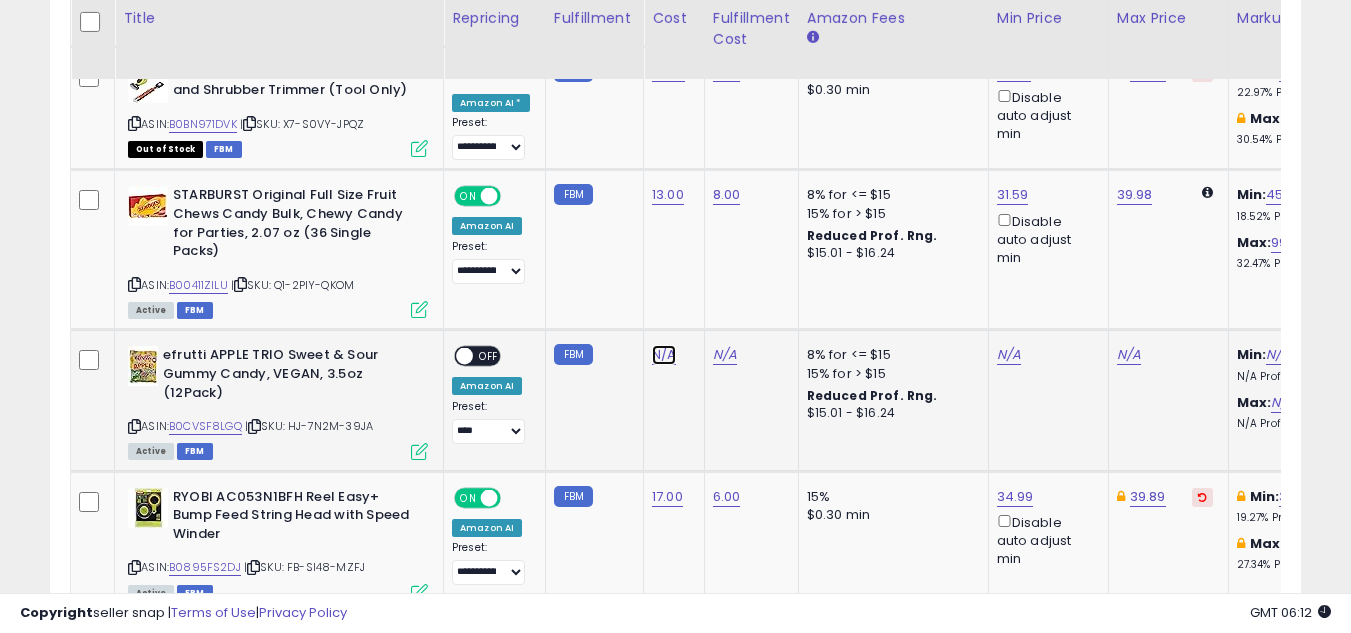 click on "N/A" at bounding box center [664, -1523] 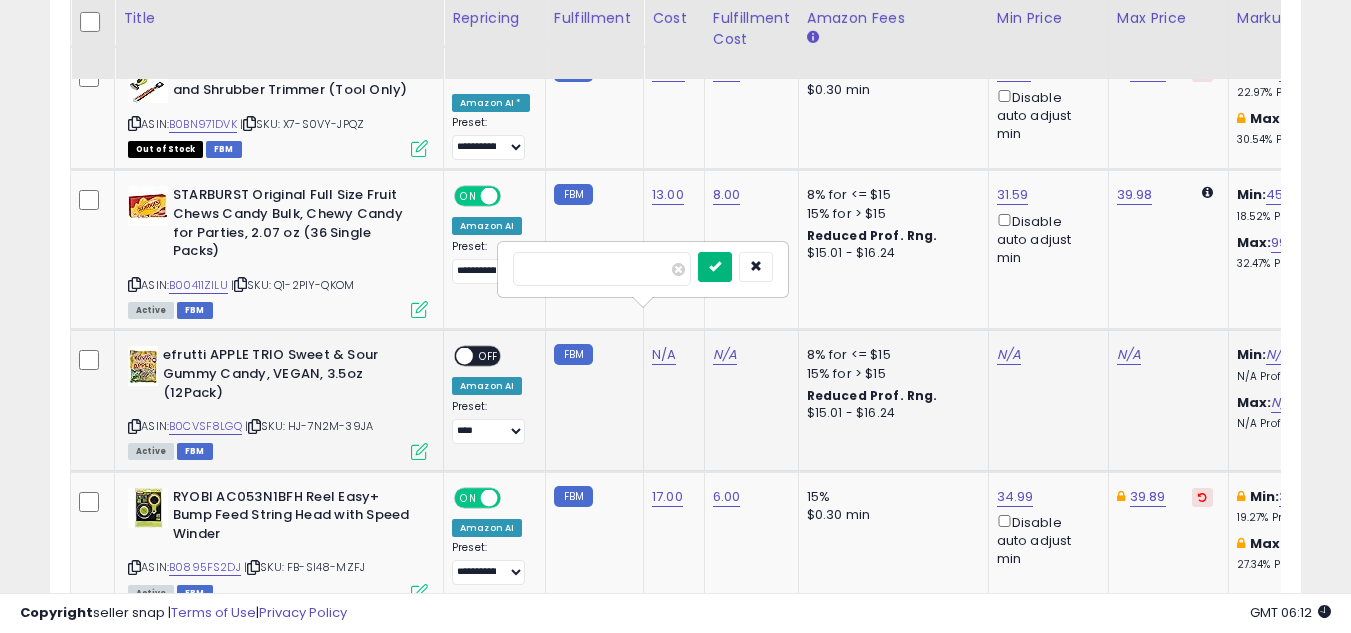 type on "****" 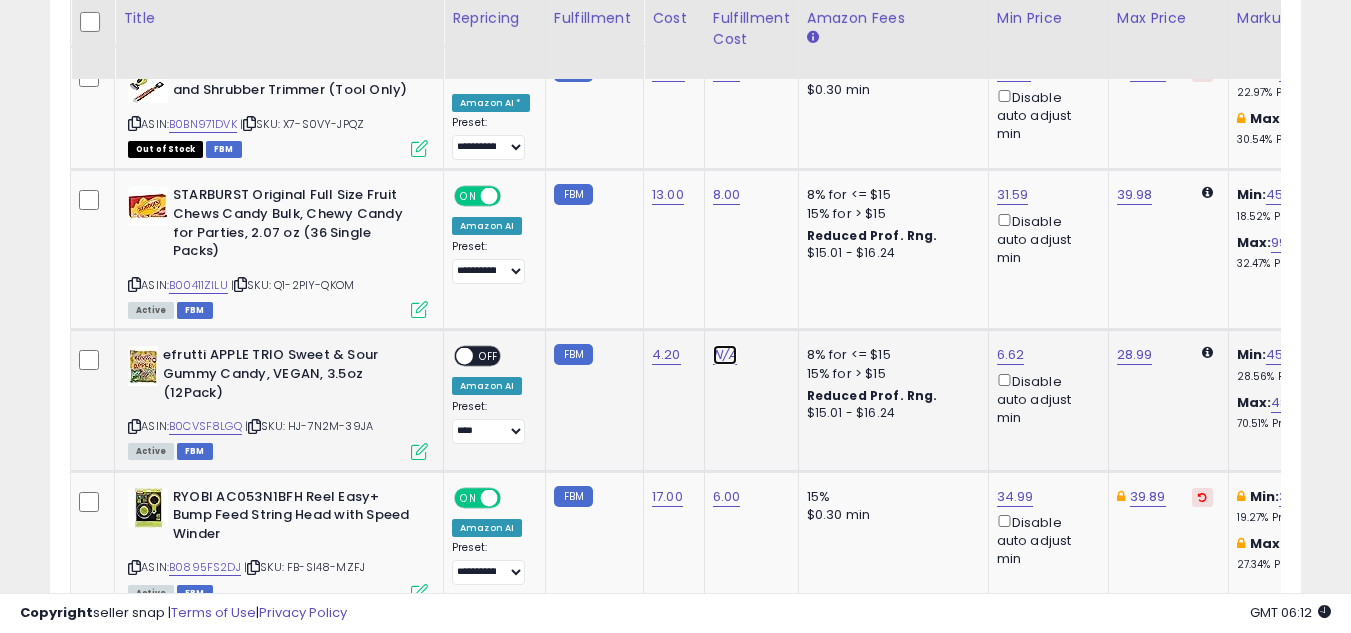click on "N/A" at bounding box center [725, -1523] 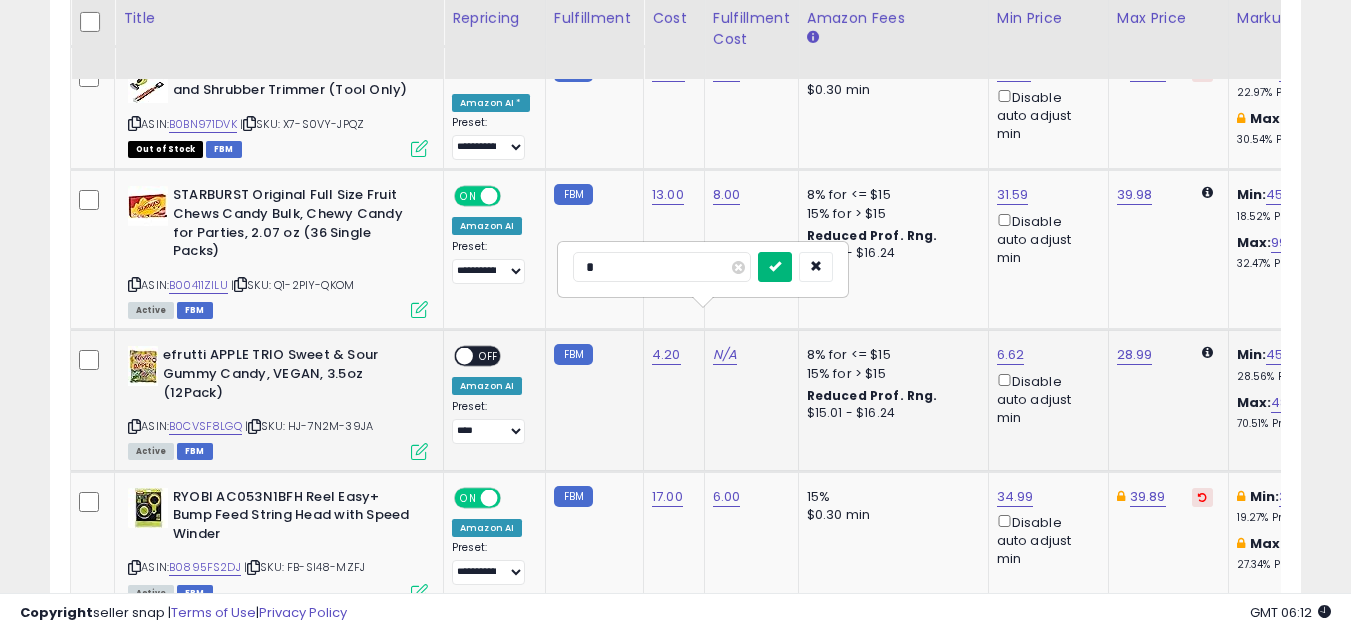 type on "*" 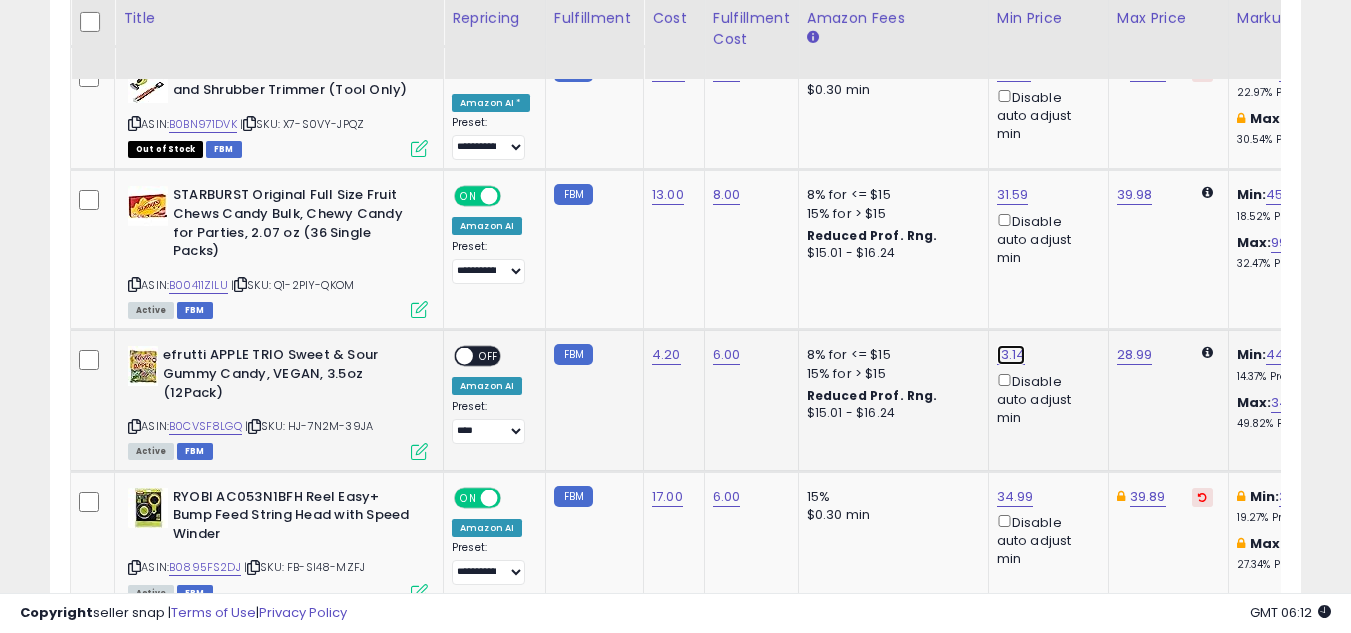 click on "13.14" at bounding box center (1015, -1912) 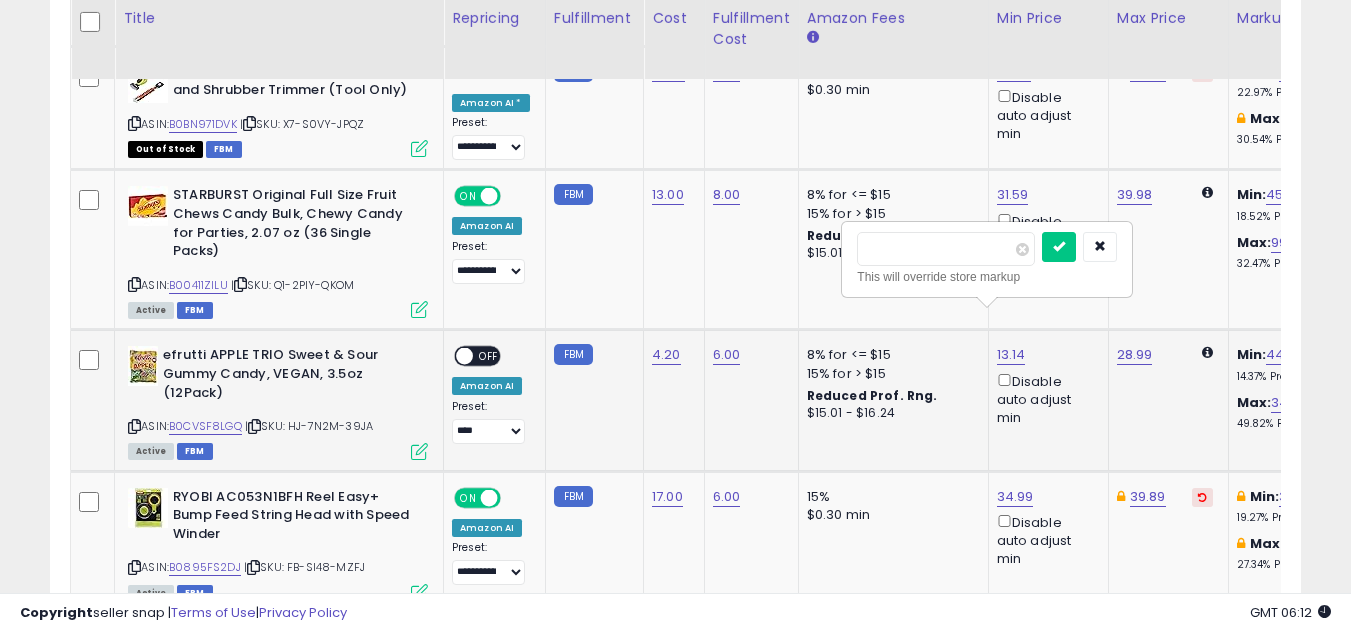 type on "*" 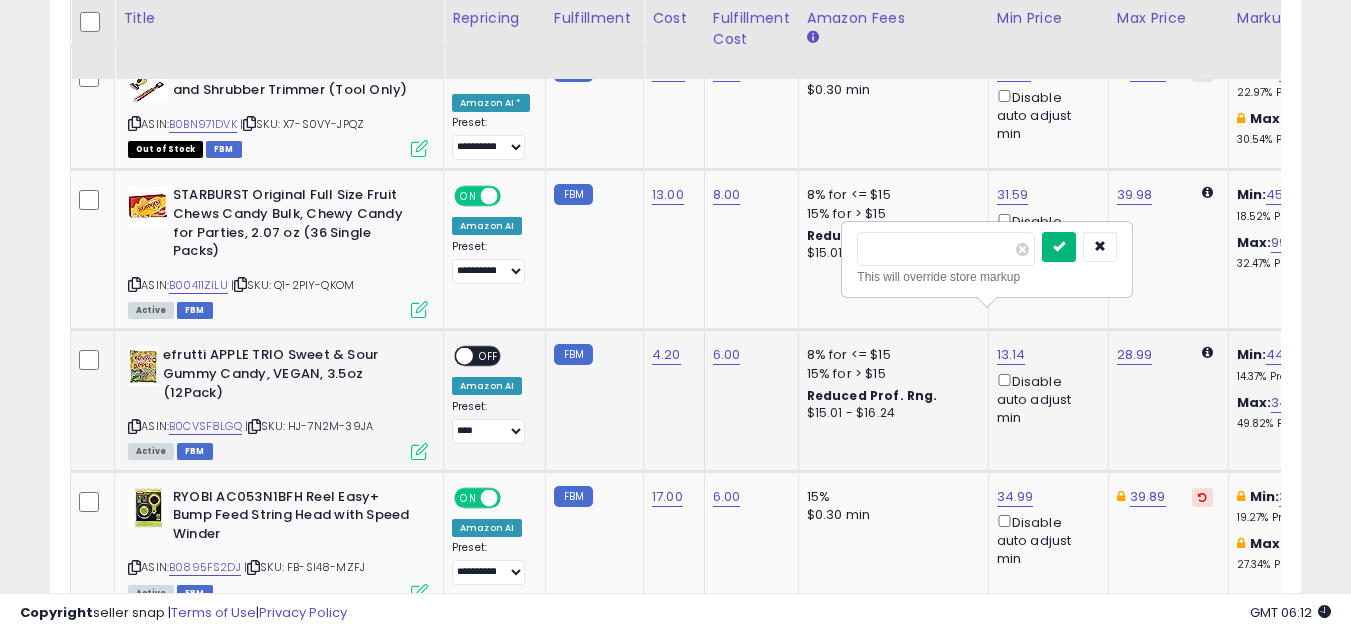 type on "*****" 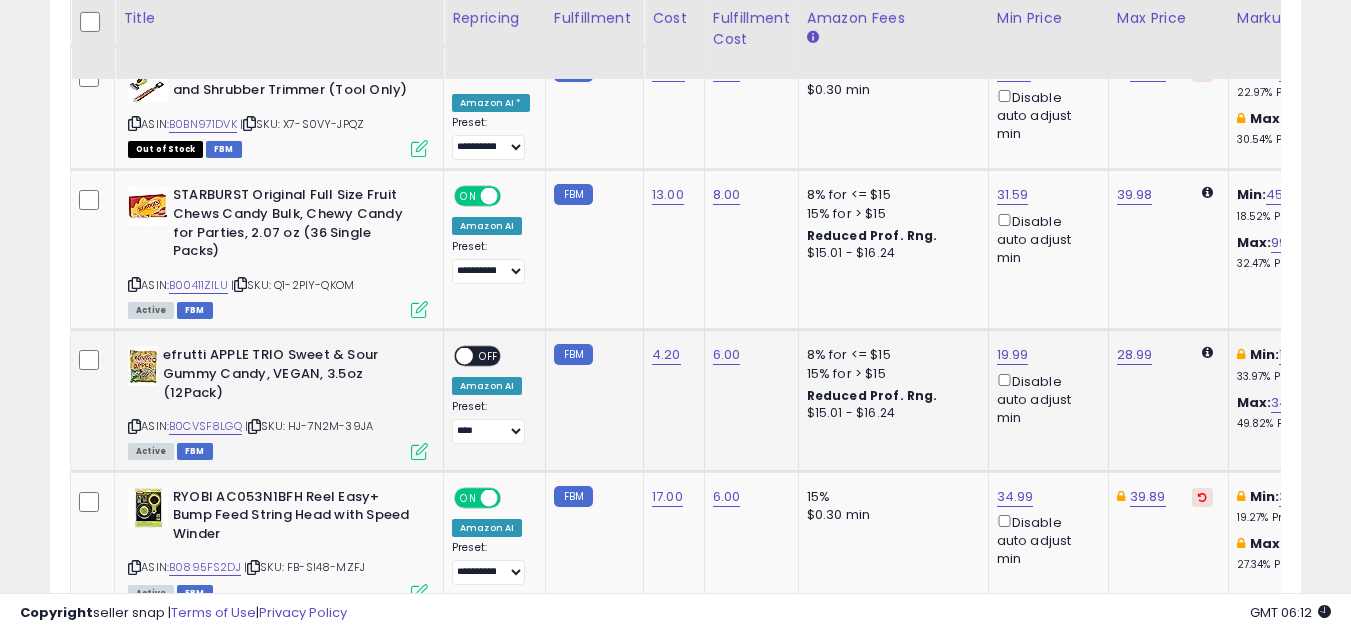 scroll, scrollTop: 0, scrollLeft: 127, axis: horizontal 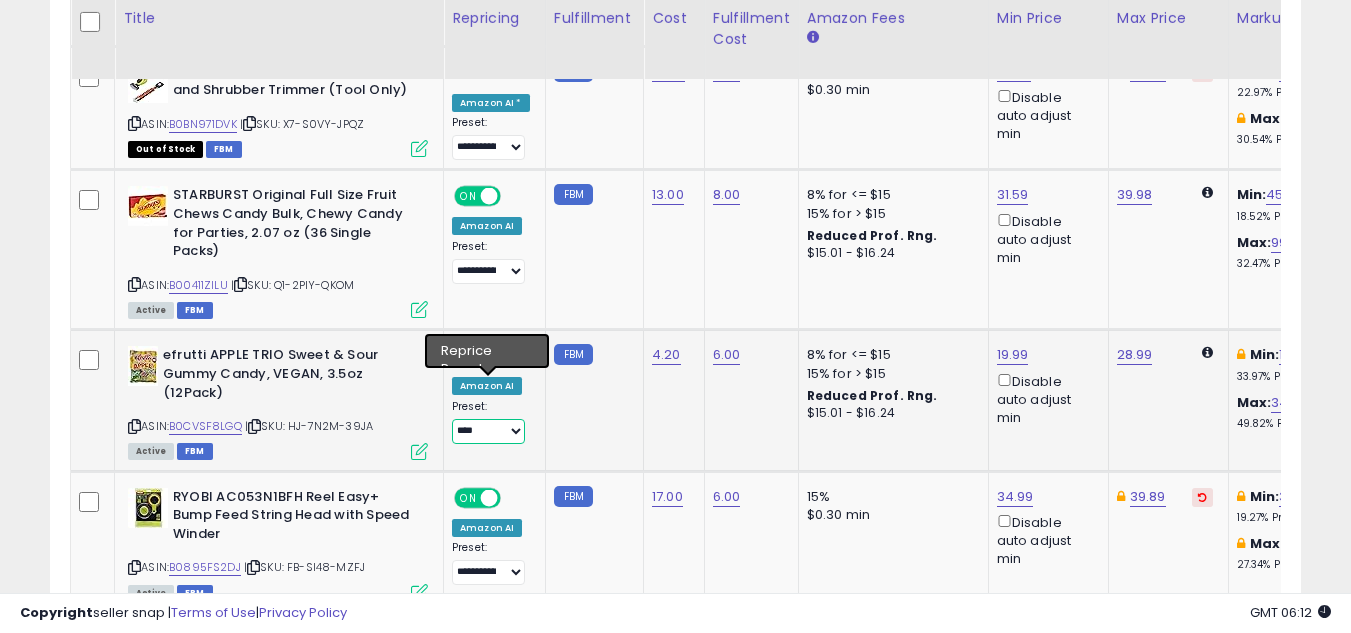 click on "**********" at bounding box center [488, 431] 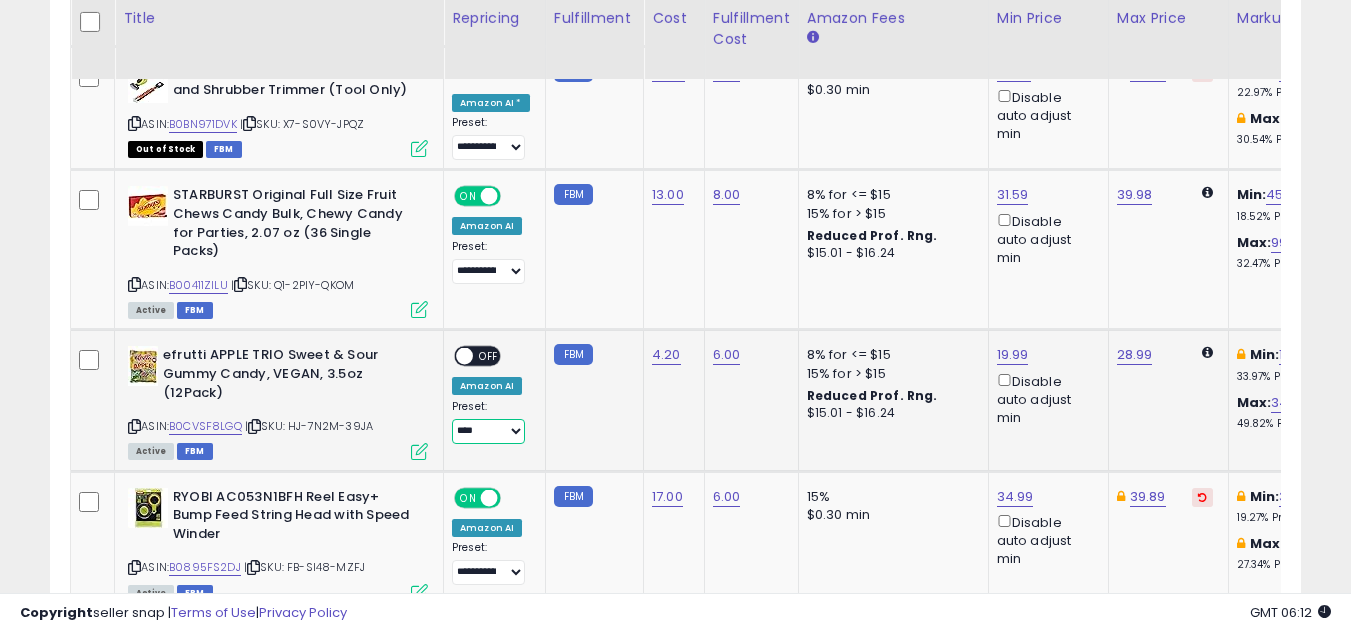 click on "**********" at bounding box center [488, 431] 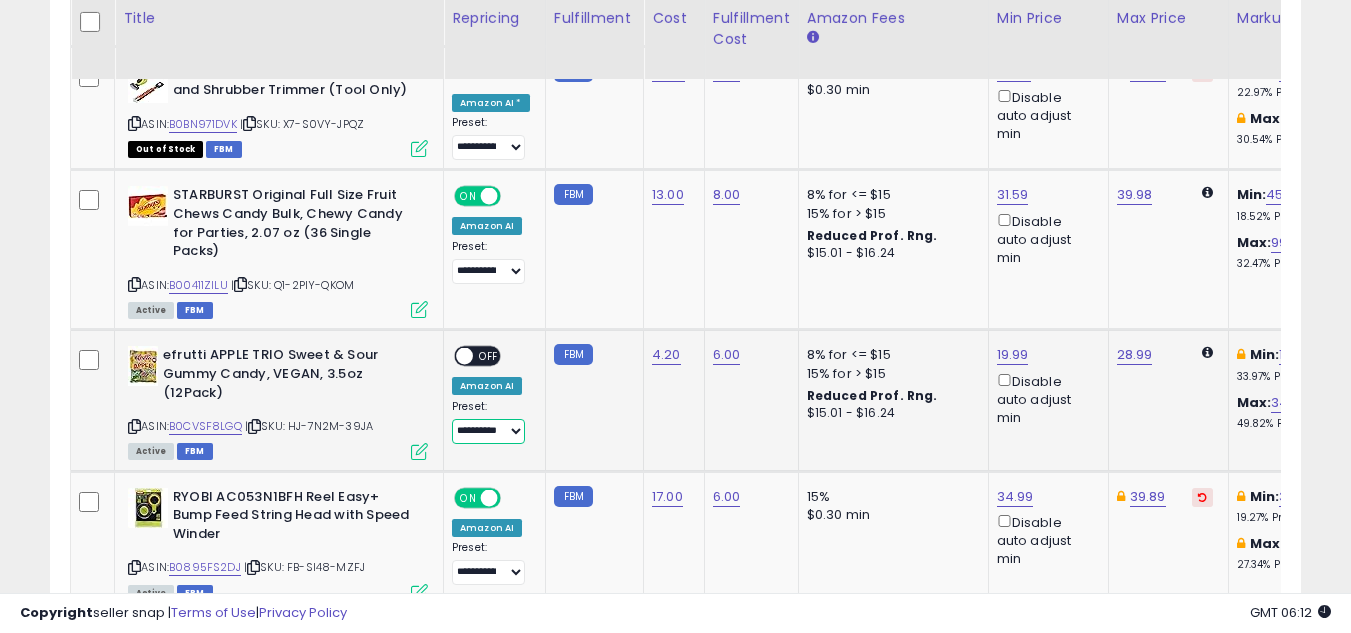 click on "**********" at bounding box center [488, 431] 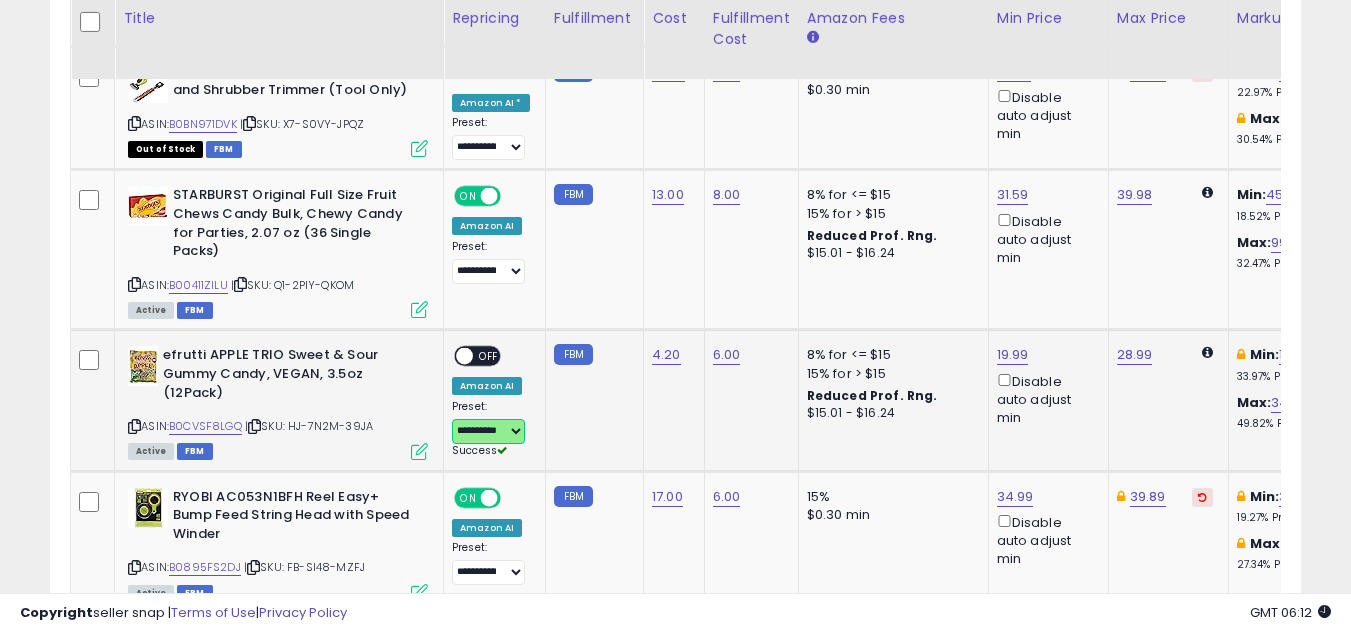 click at bounding box center (464, 356) 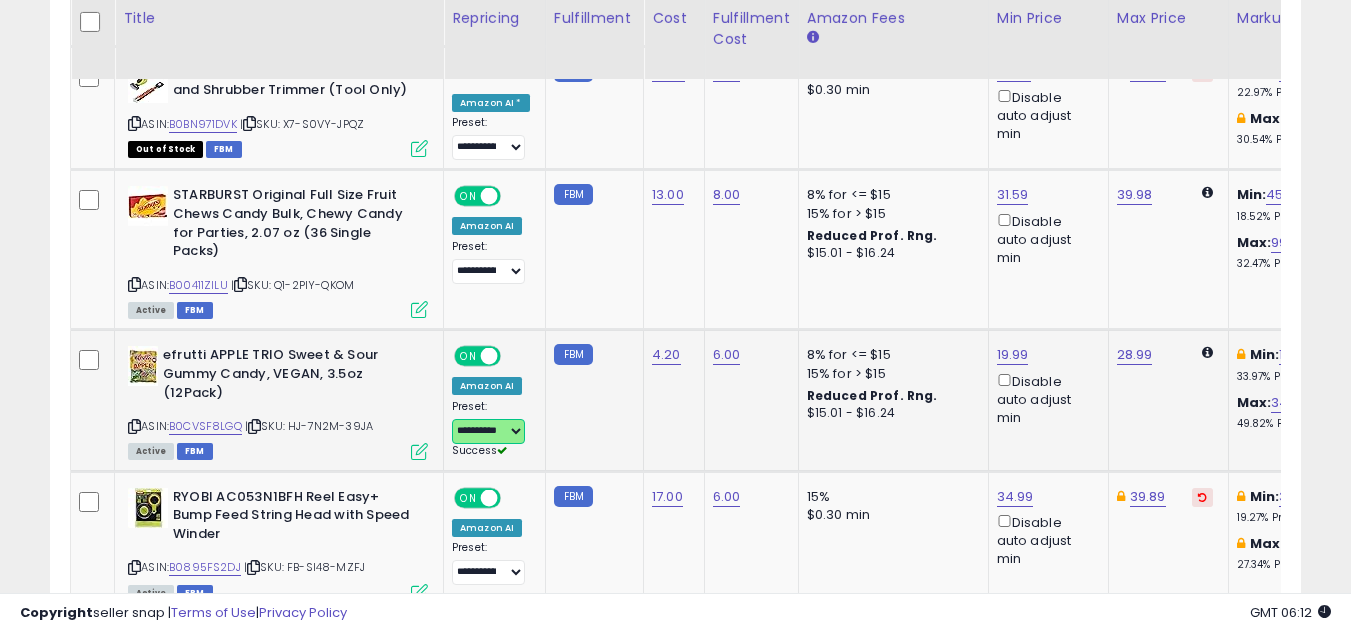 scroll, scrollTop: 0, scrollLeft: 289, axis: horizontal 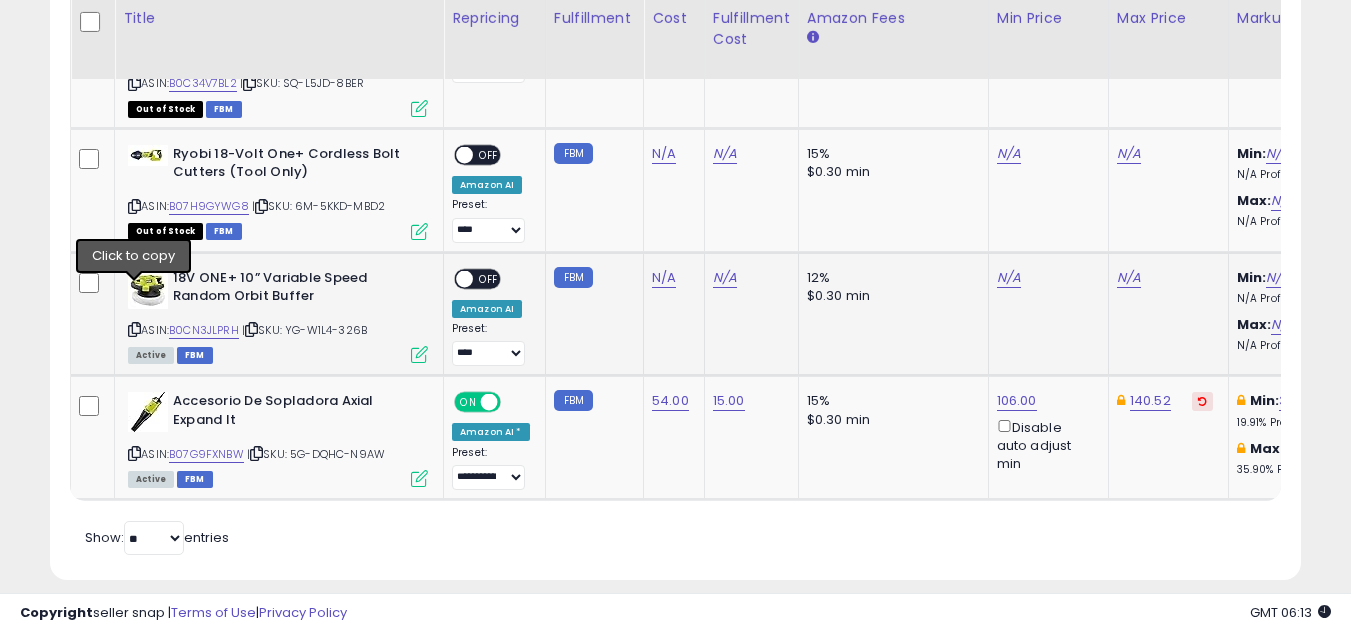 click at bounding box center [134, 329] 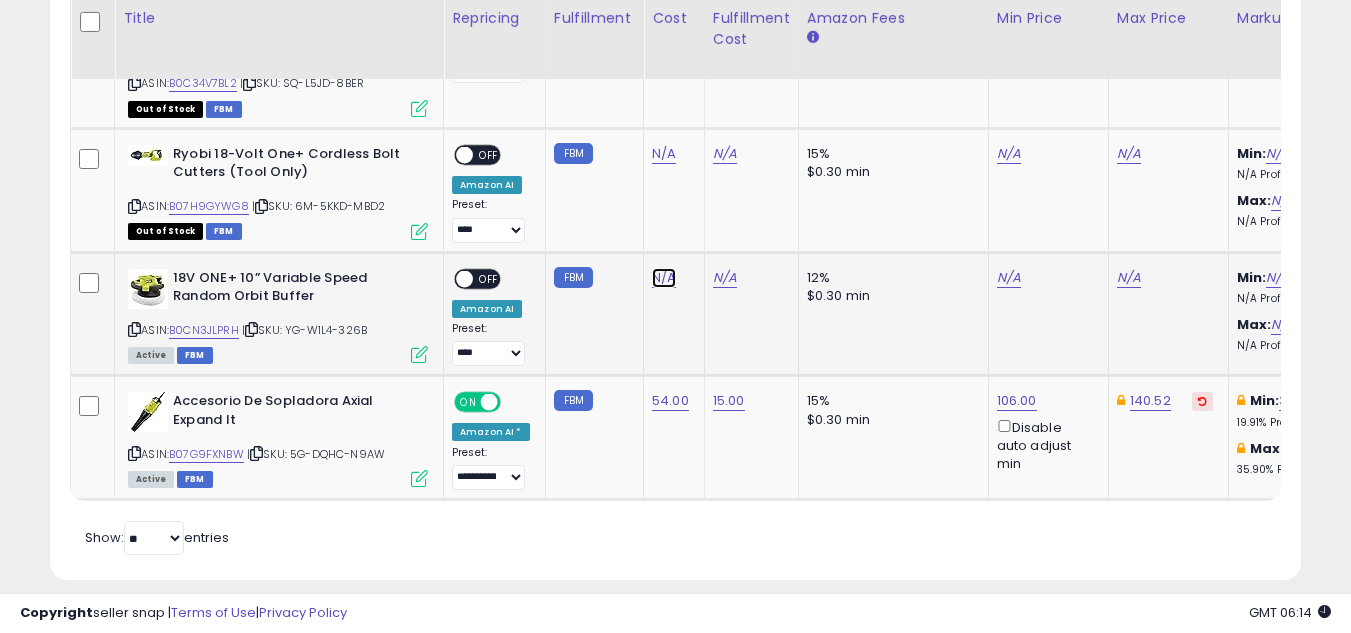click on "N/A" at bounding box center (664, -2167) 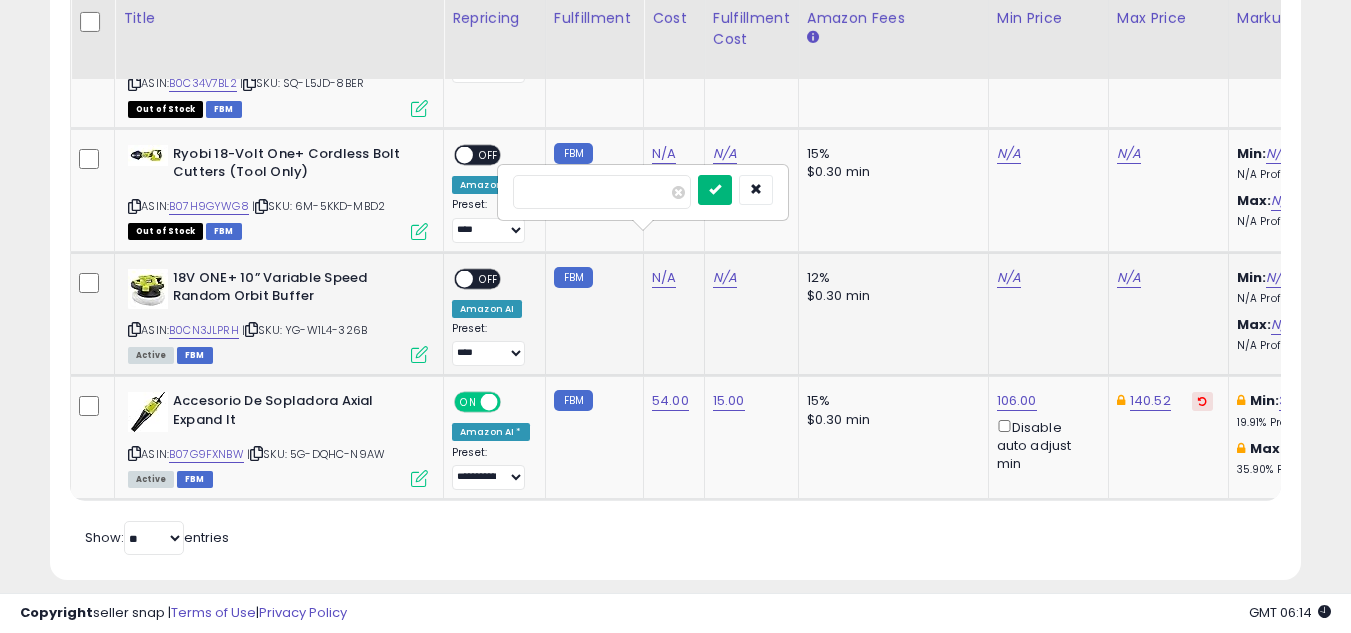type on "**" 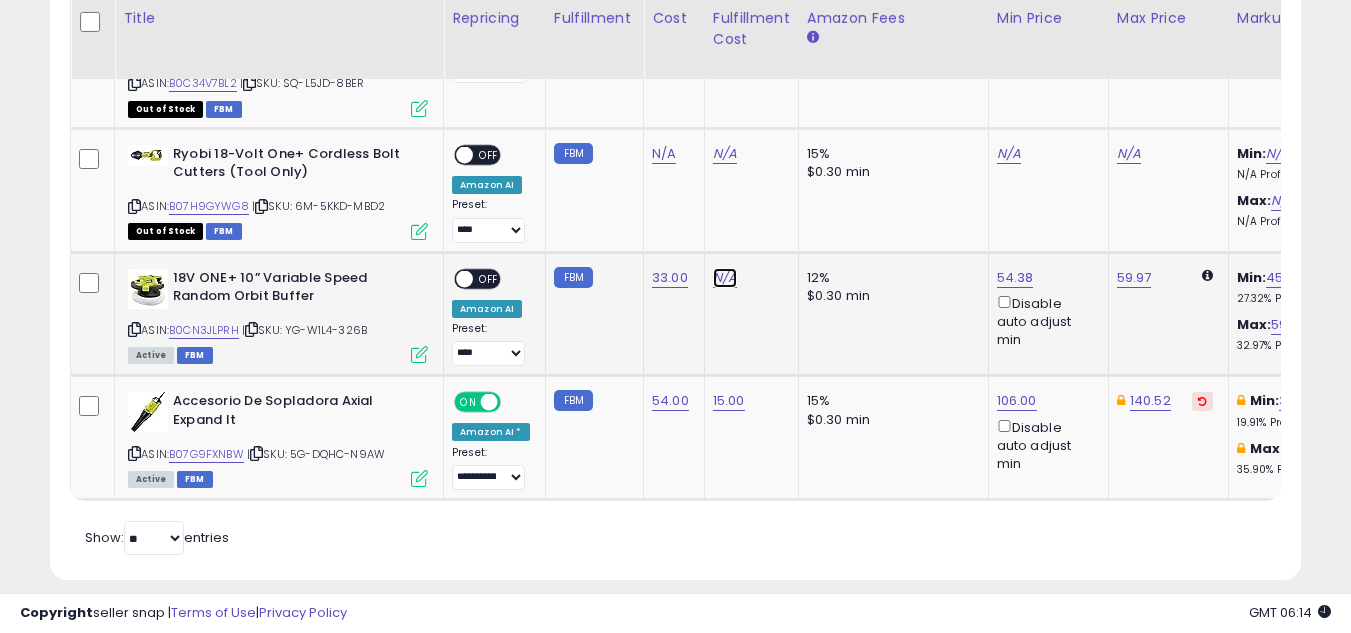 click on "N/A" at bounding box center [725, -2167] 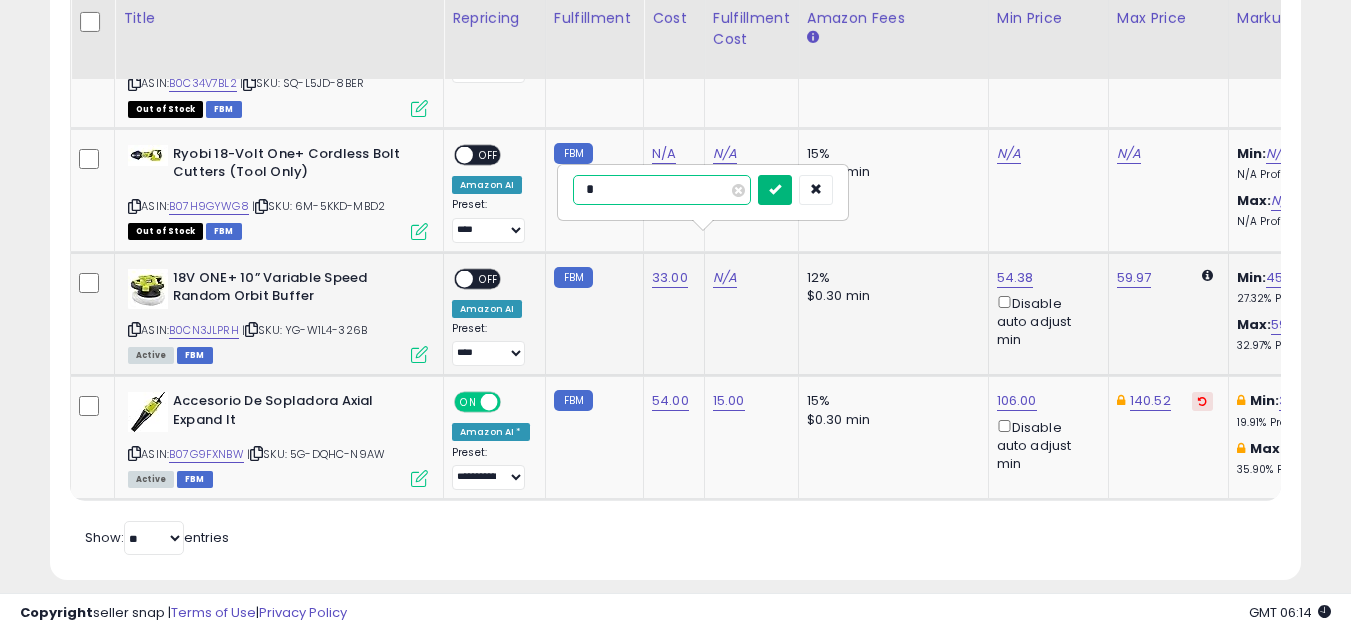 type on "*" 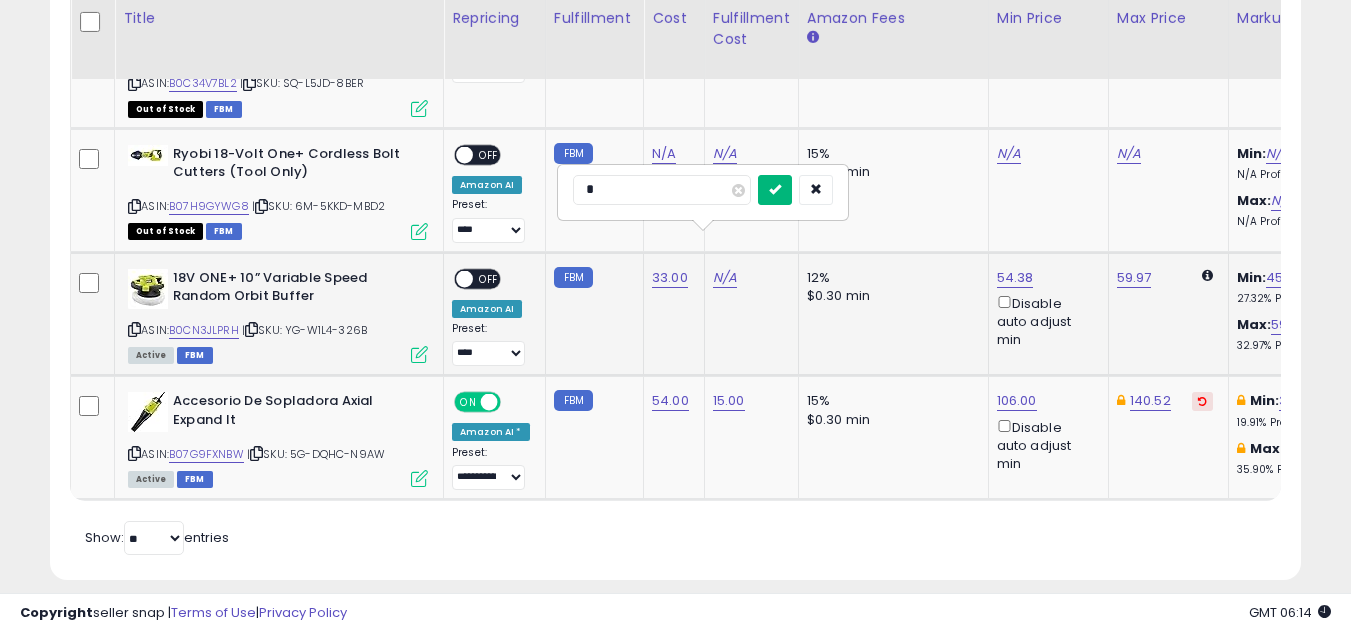 click at bounding box center (775, 189) 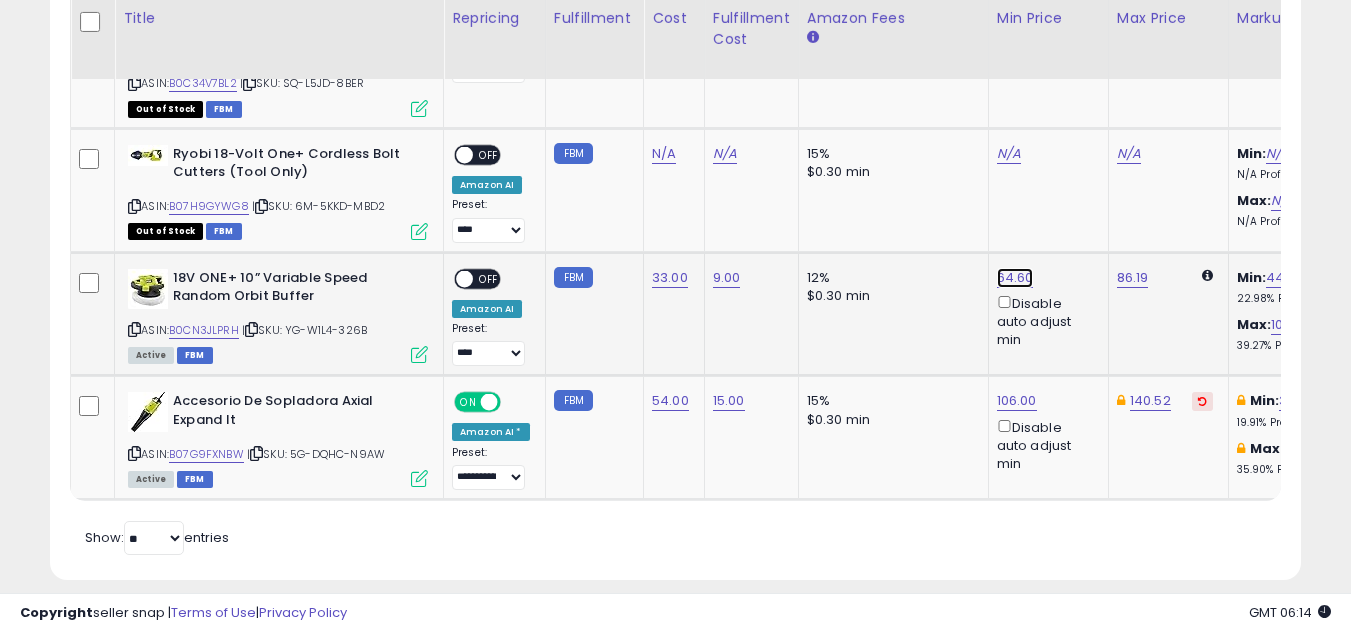 click on "64.60" at bounding box center (1015, -2556) 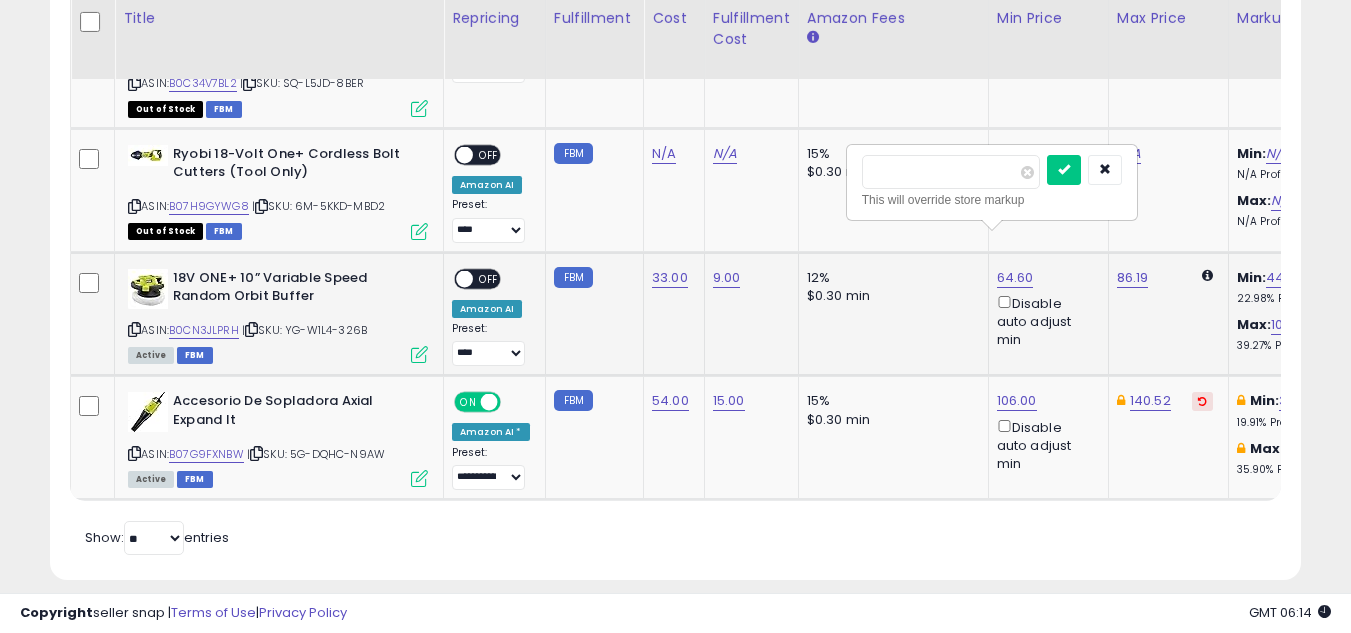 type on "*" 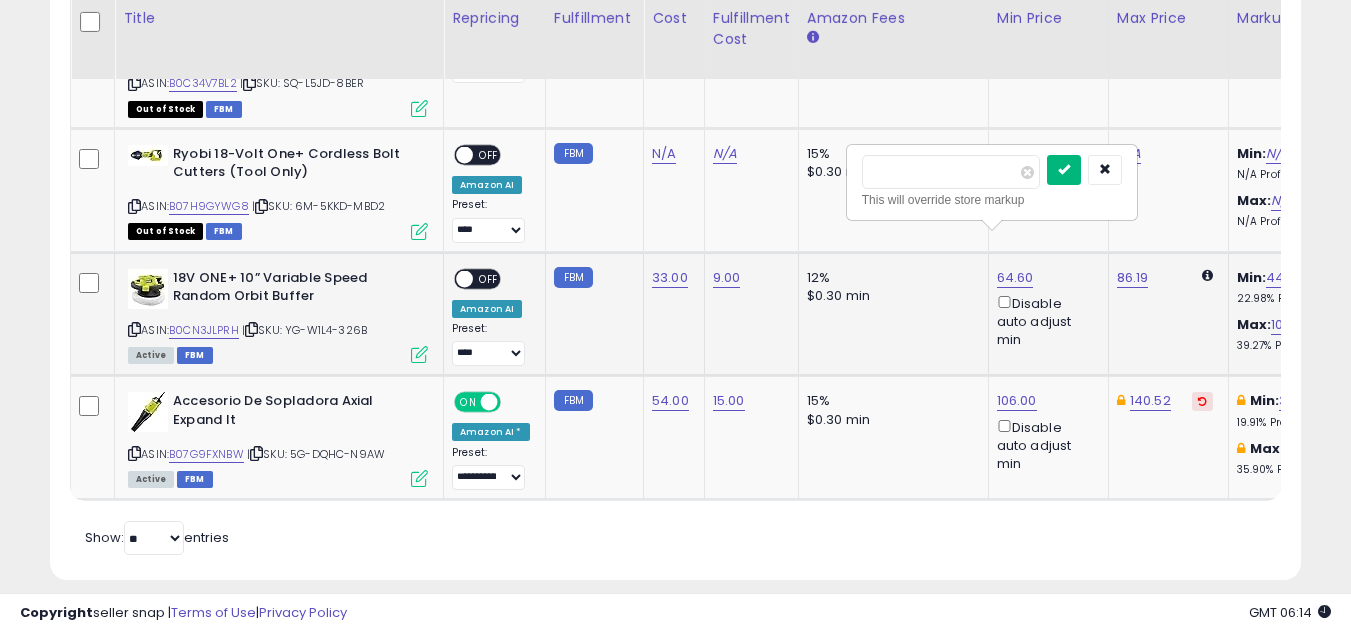 type on "*****" 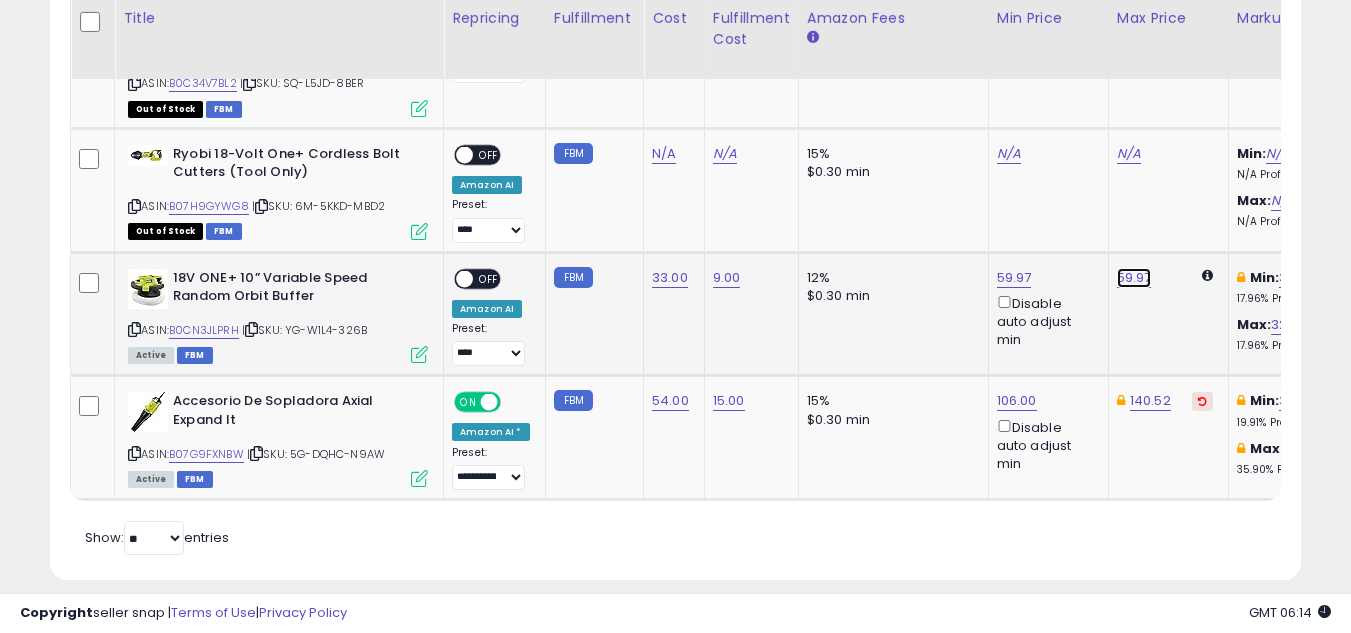 click on "59.97" at bounding box center (1129, -2167) 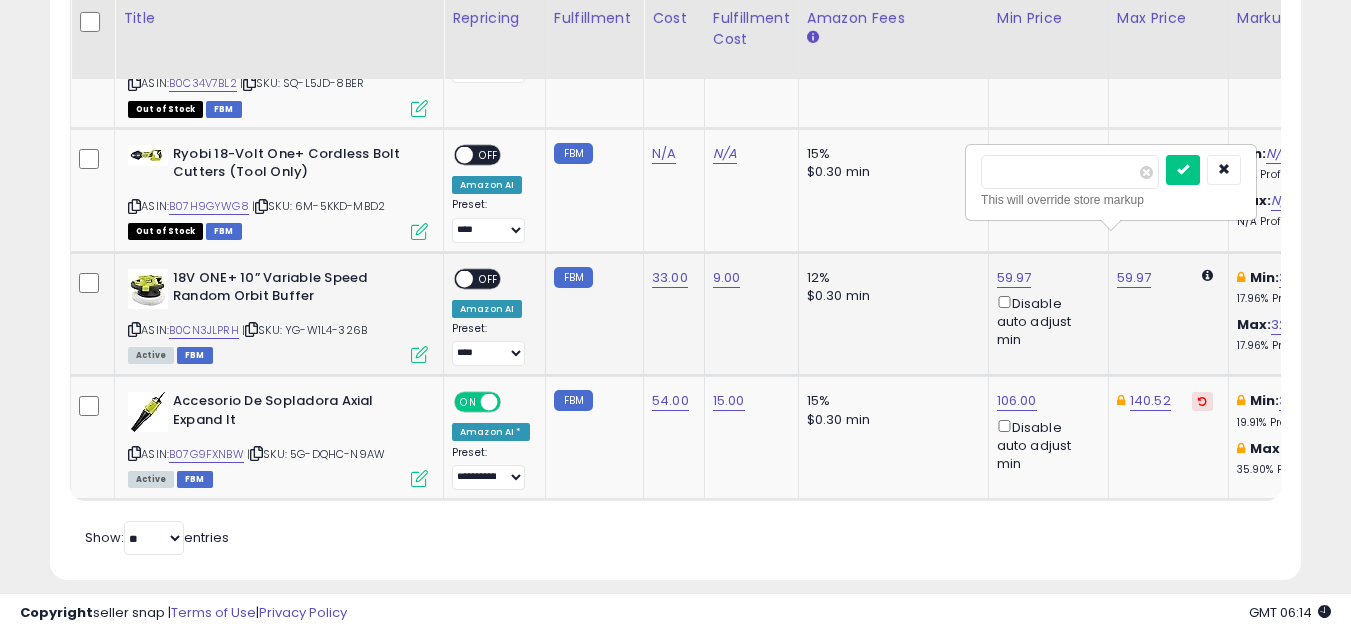 scroll, scrollTop: 0, scrollLeft: 41, axis: horizontal 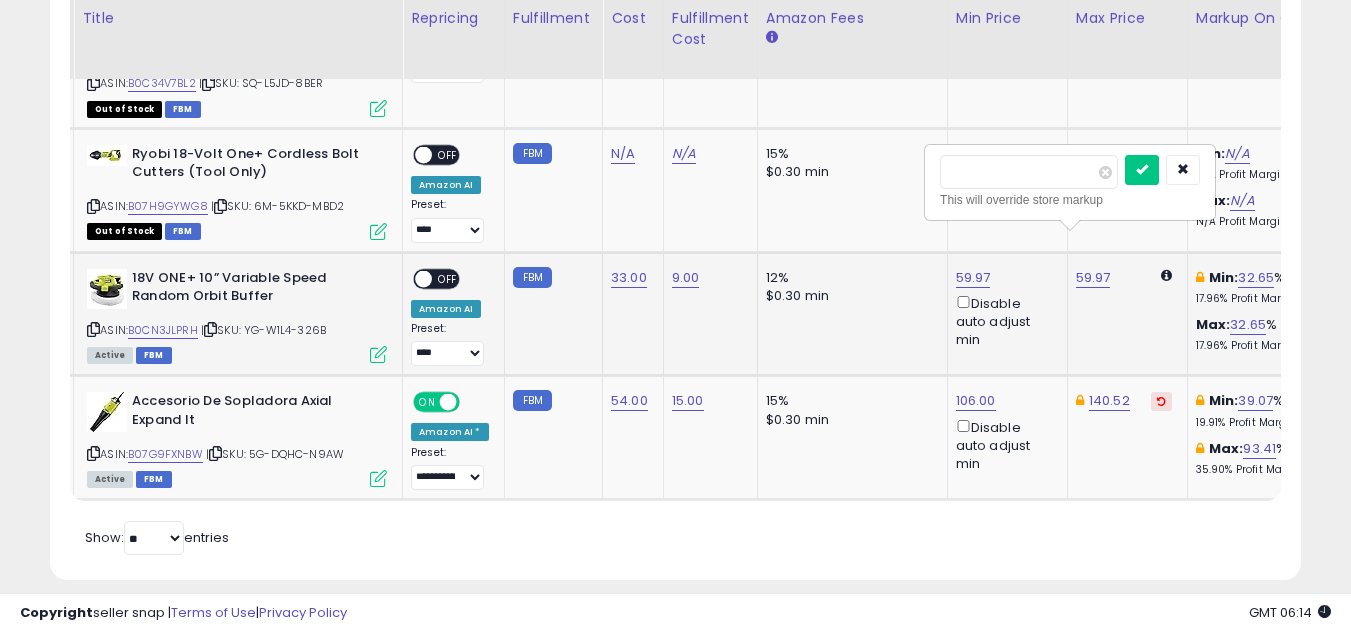 type on "*" 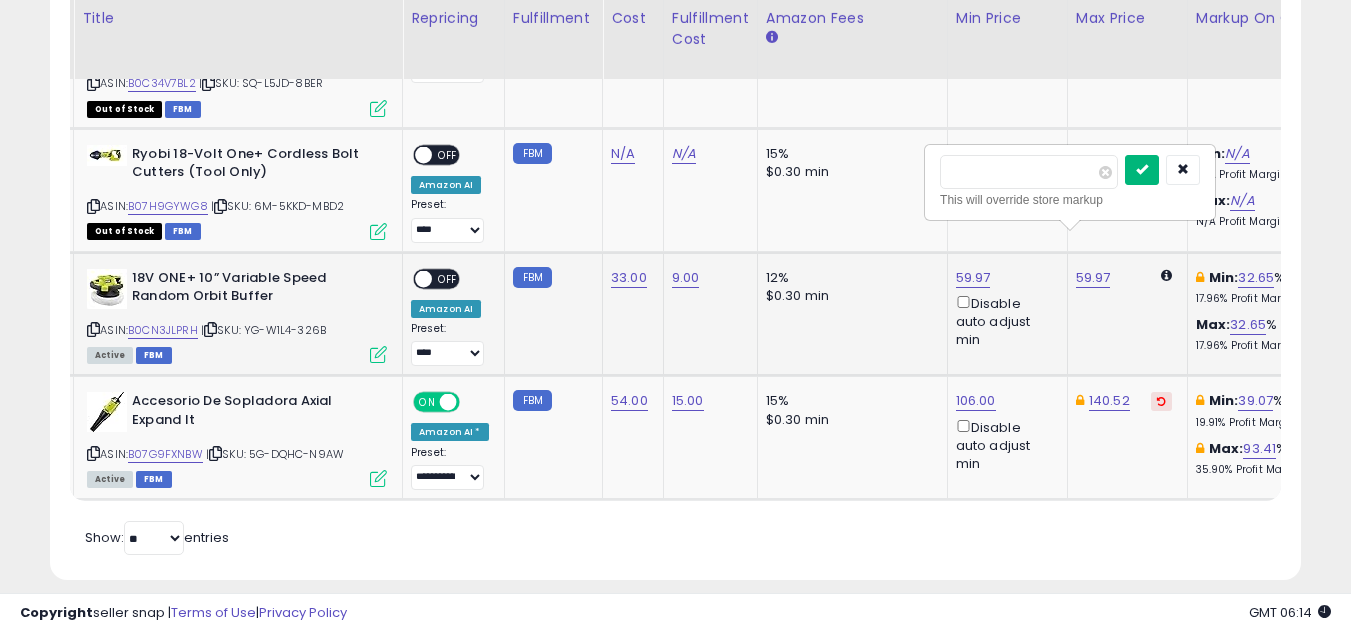 type on "*****" 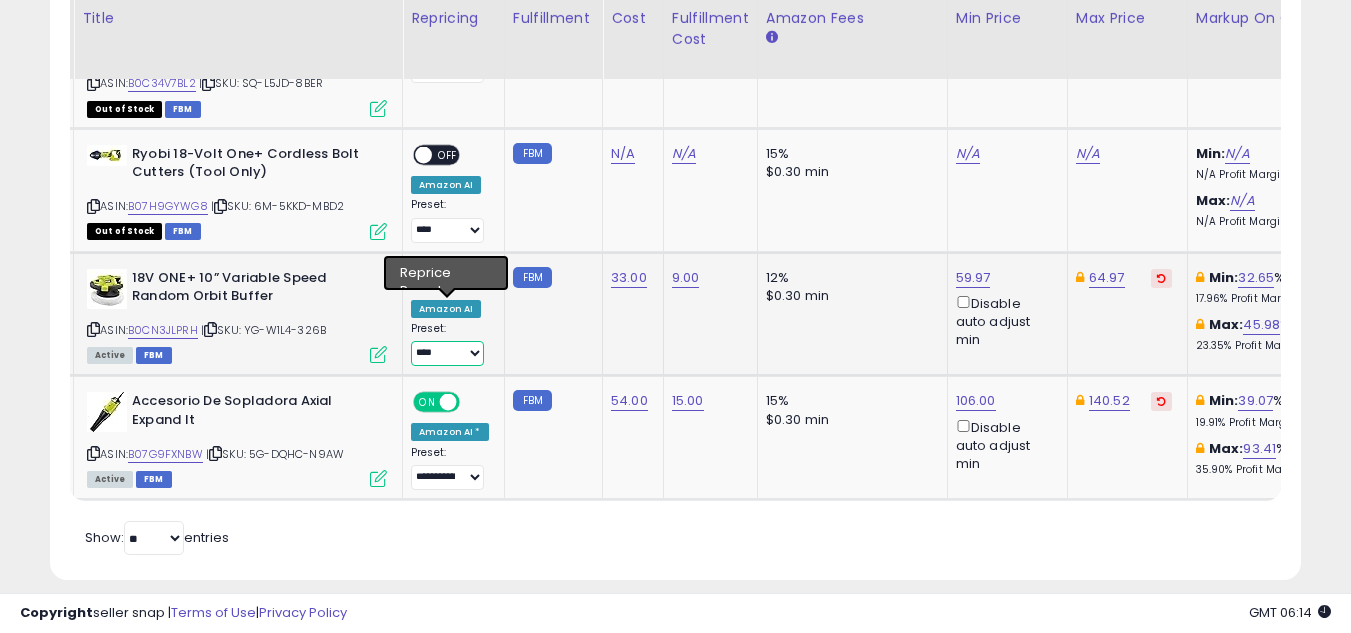 click on "**********" at bounding box center (447, 353) 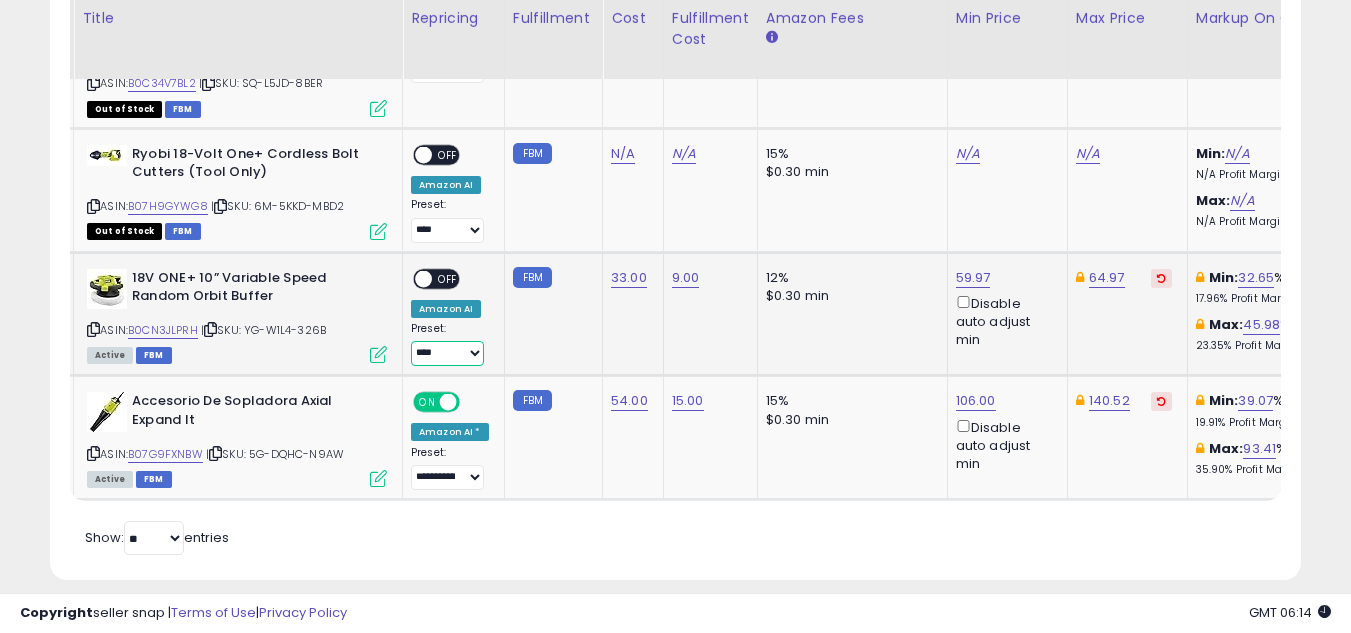 select on "**********" 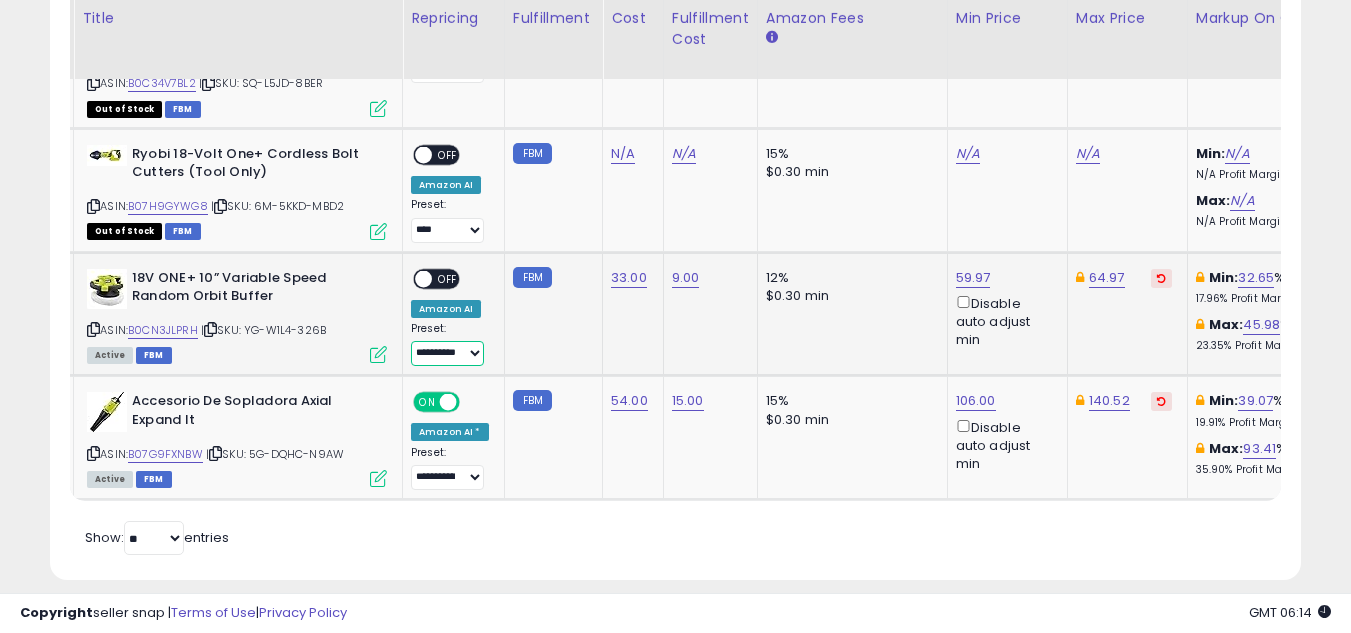 click on "**********" at bounding box center [447, 353] 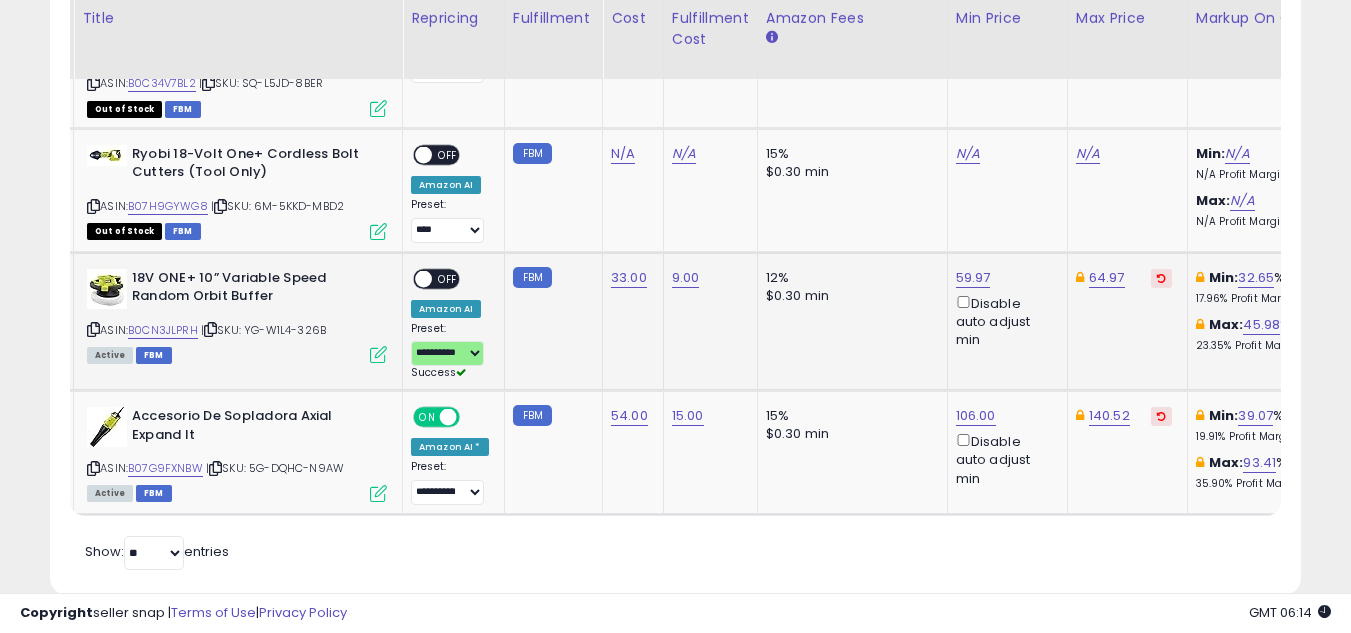 click on "ON   OFF" at bounding box center [436, 278] 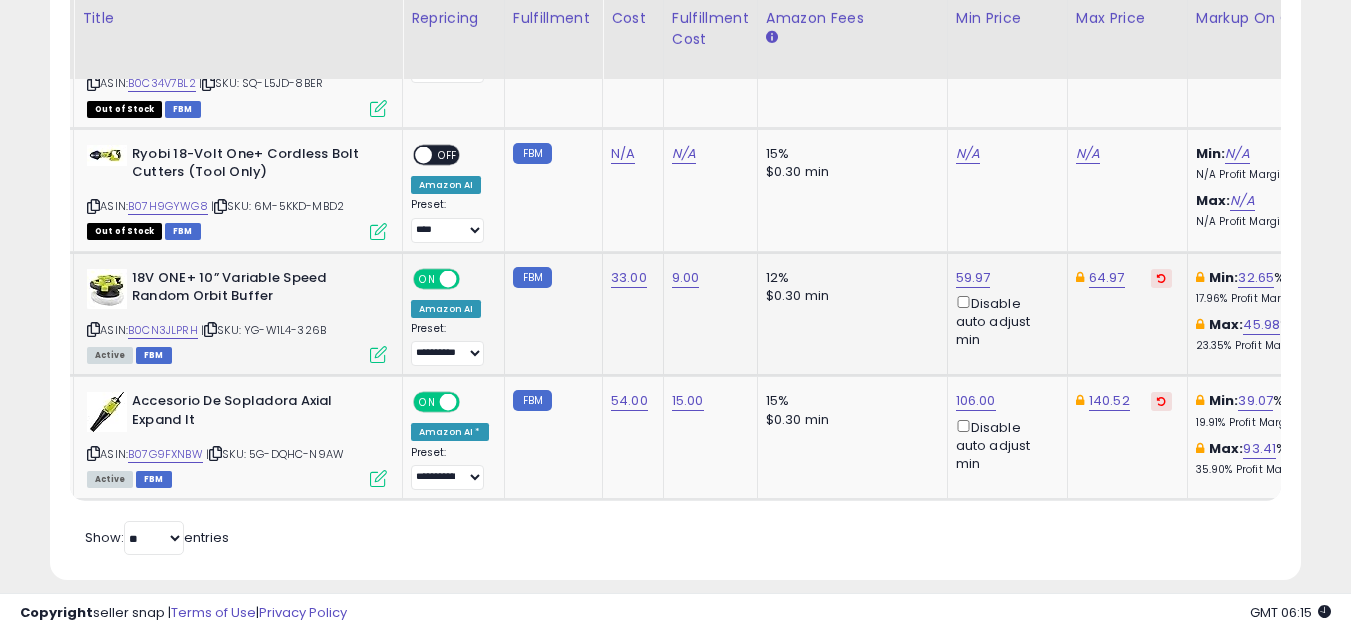 scroll, scrollTop: 0, scrollLeft: 359, axis: horizontal 